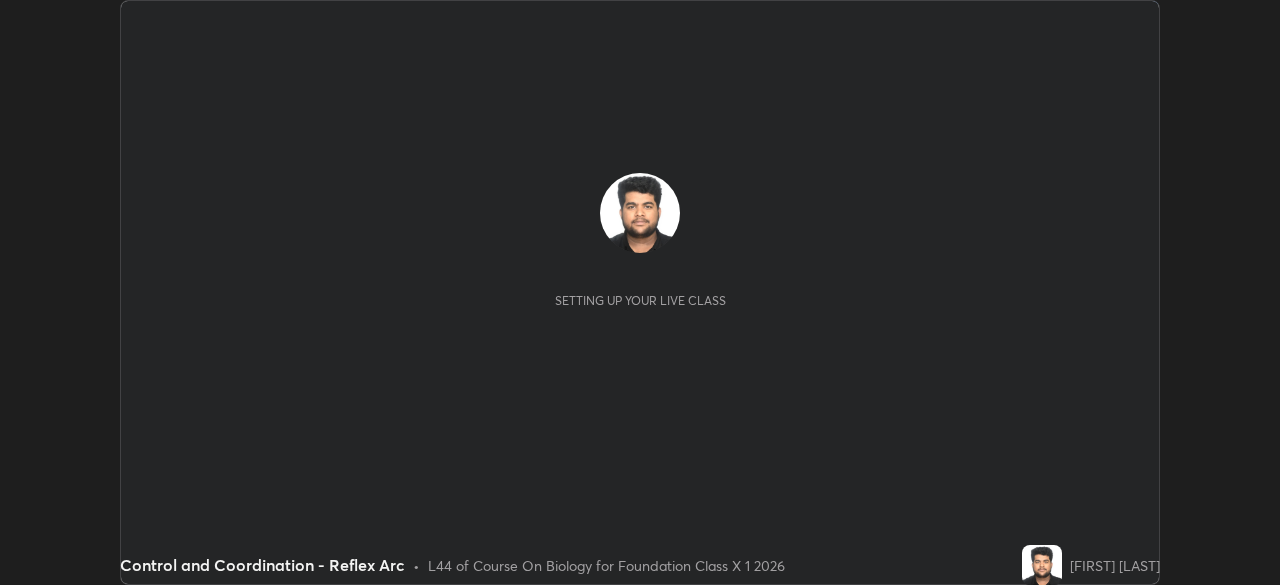 scroll, scrollTop: 0, scrollLeft: 0, axis: both 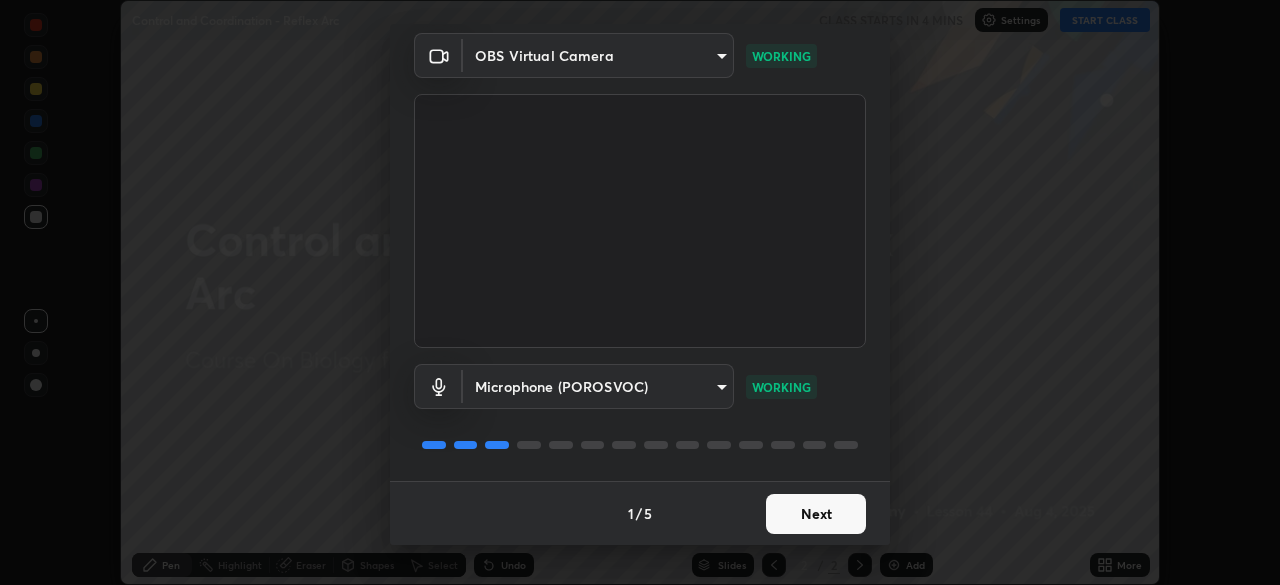 click on "Next" at bounding box center [816, 514] 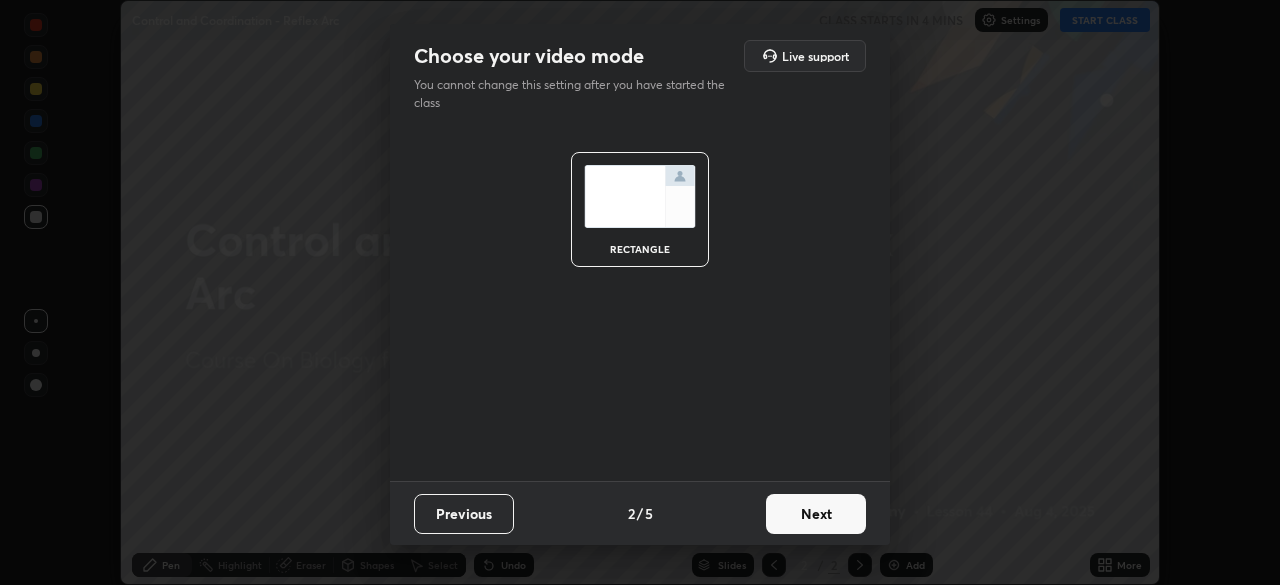 scroll, scrollTop: 0, scrollLeft: 0, axis: both 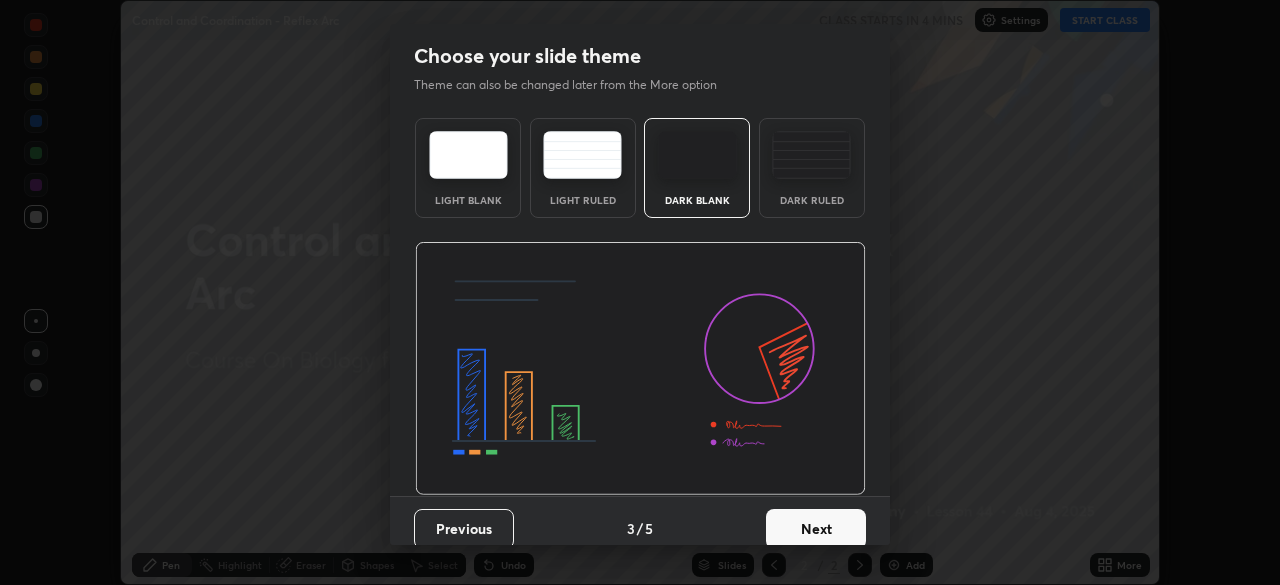 click on "Next" at bounding box center [816, 529] 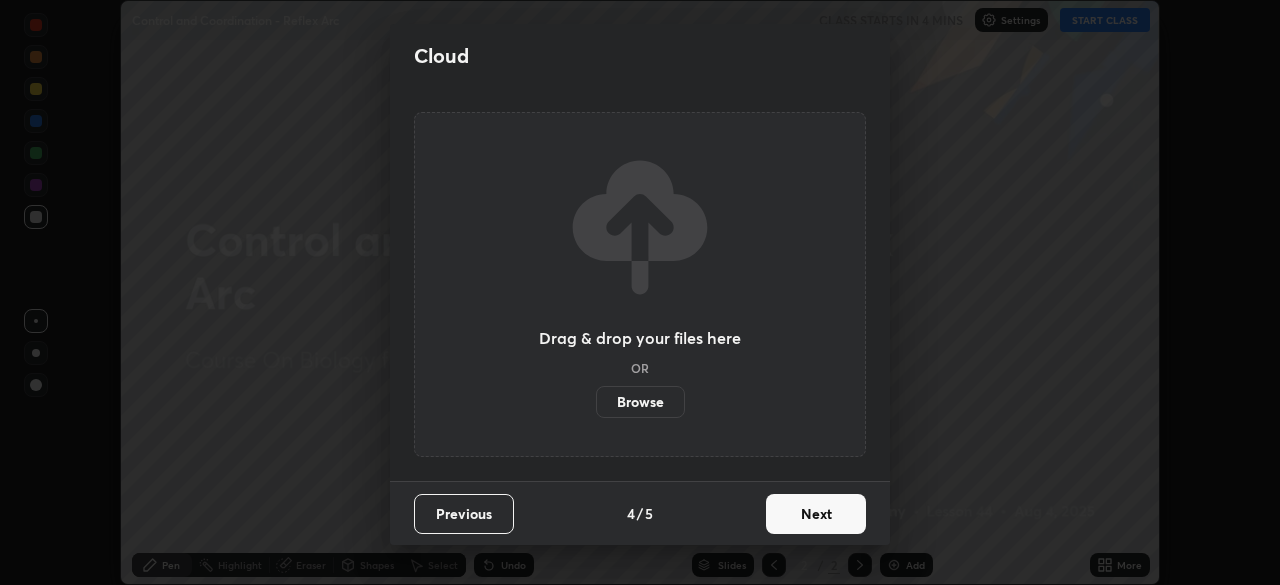 click on "Browse" at bounding box center [640, 402] 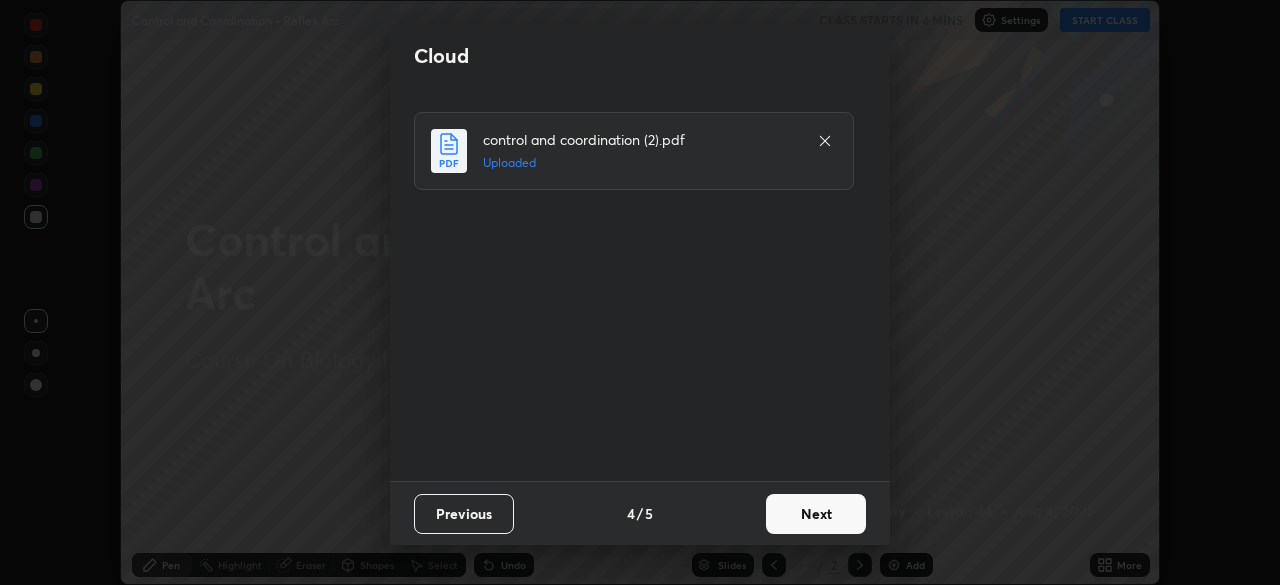 click on "Next" at bounding box center (816, 514) 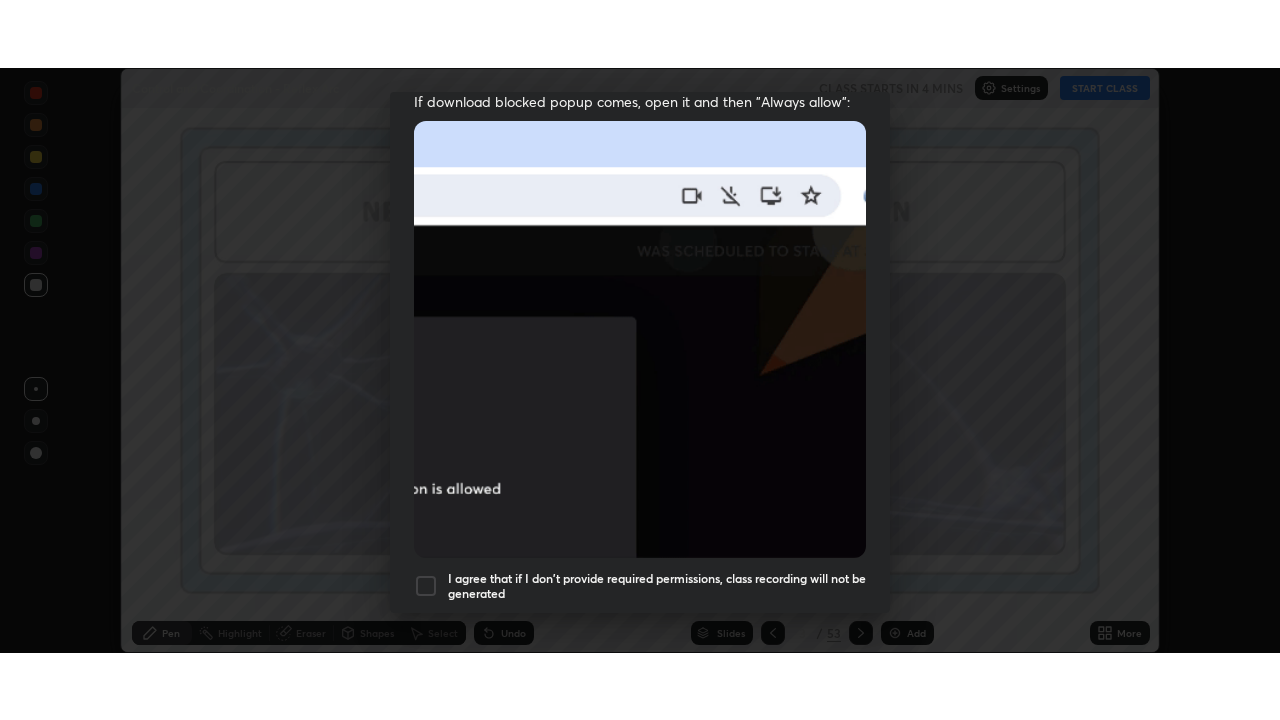 scroll, scrollTop: 479, scrollLeft: 0, axis: vertical 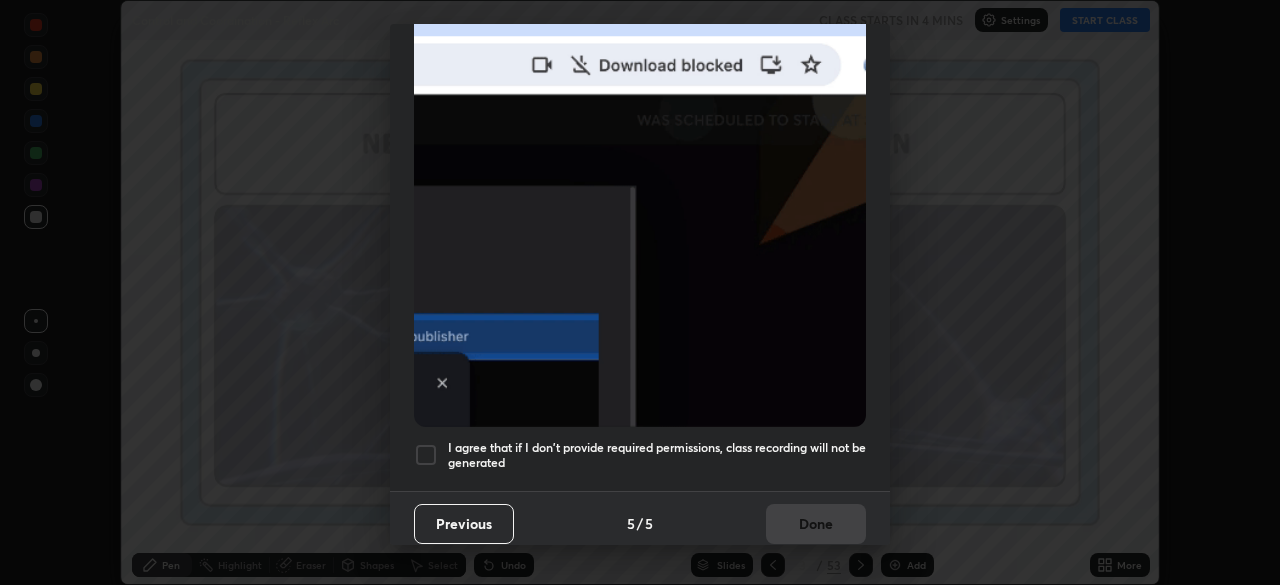 click at bounding box center (426, 455) 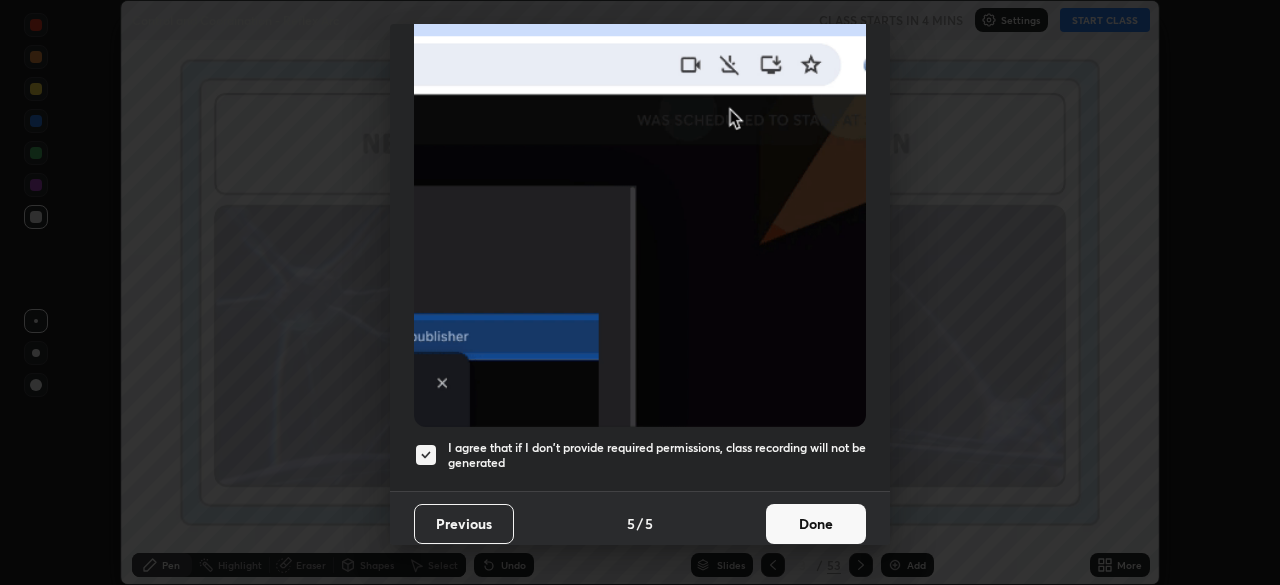 click on "Done" at bounding box center [816, 524] 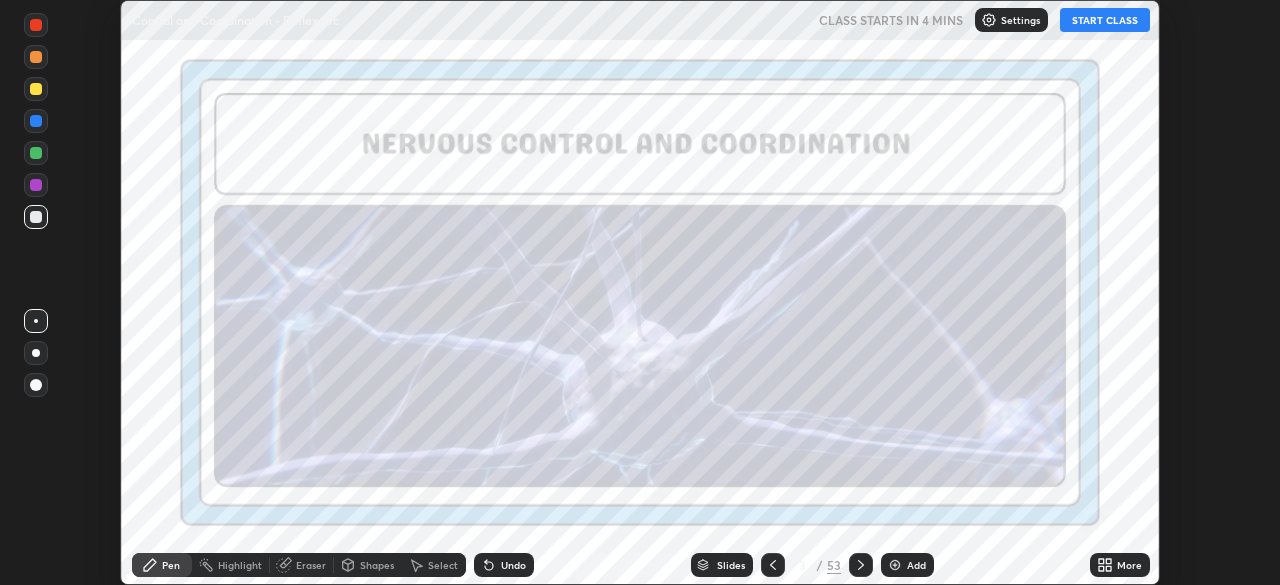 click 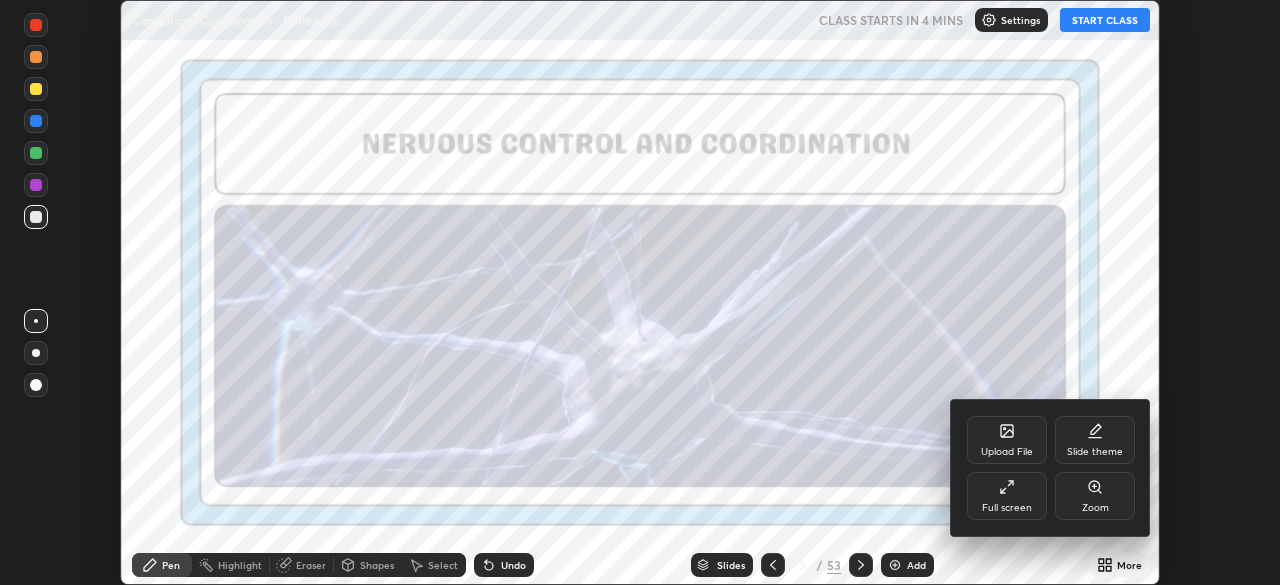click on "Upload File" at bounding box center (1007, 452) 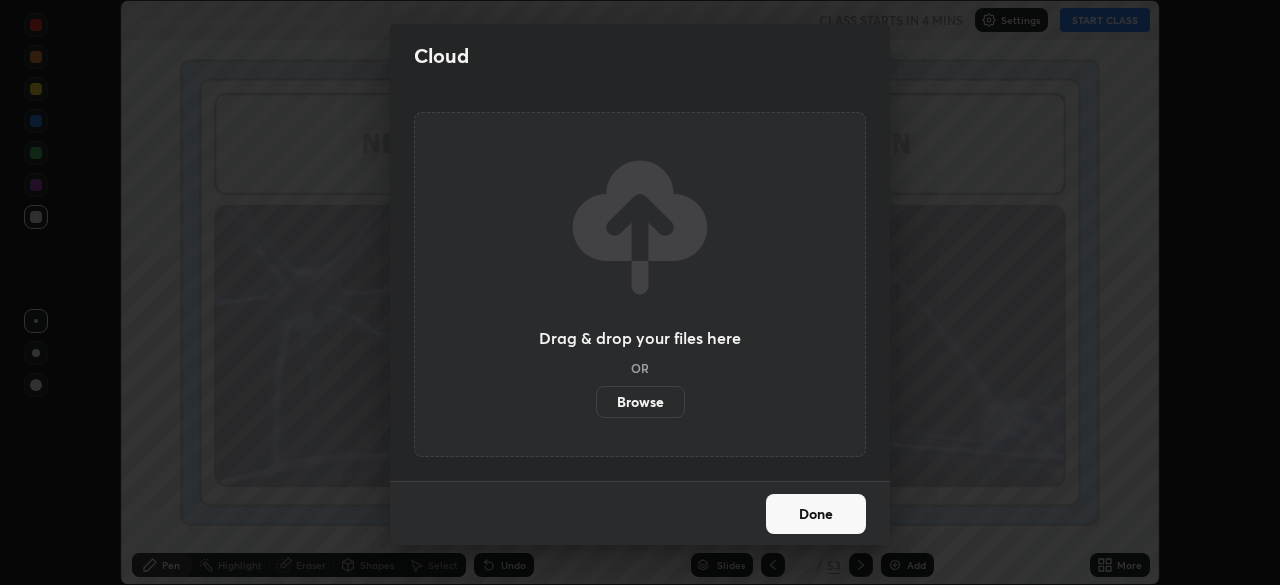 click on "Browse" at bounding box center (640, 402) 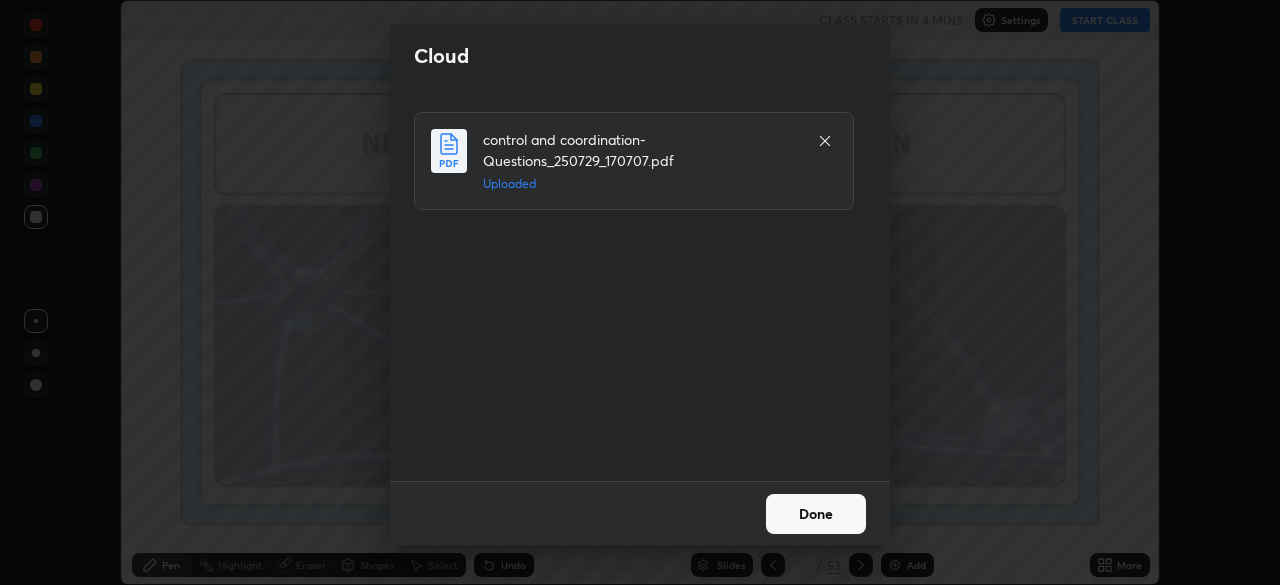 click on "Done" at bounding box center [816, 514] 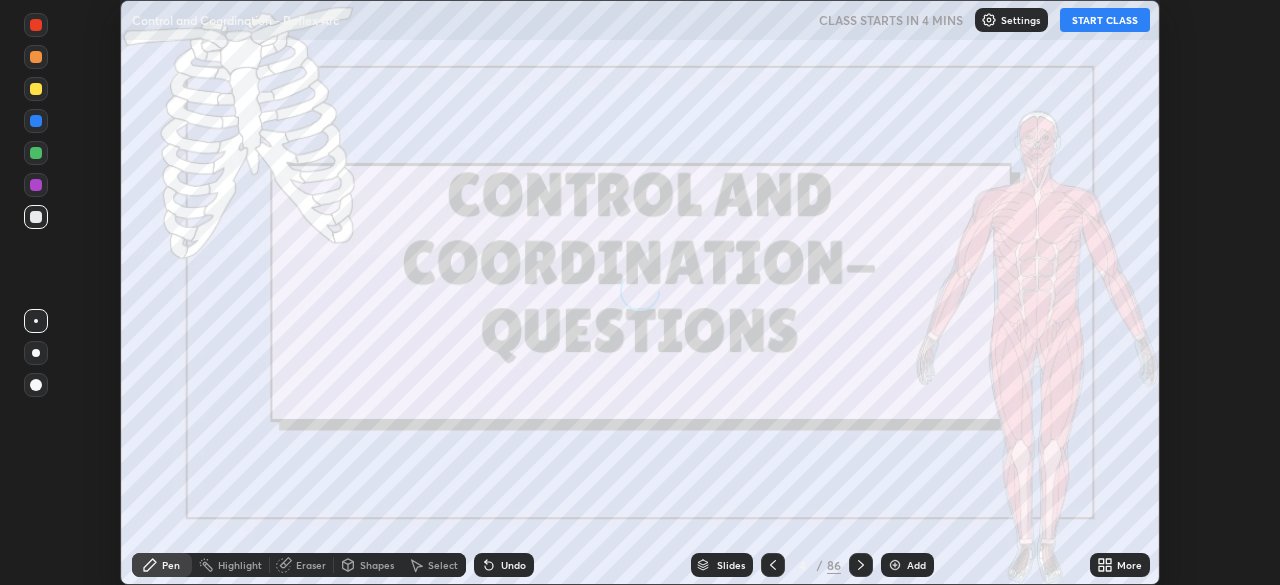 click 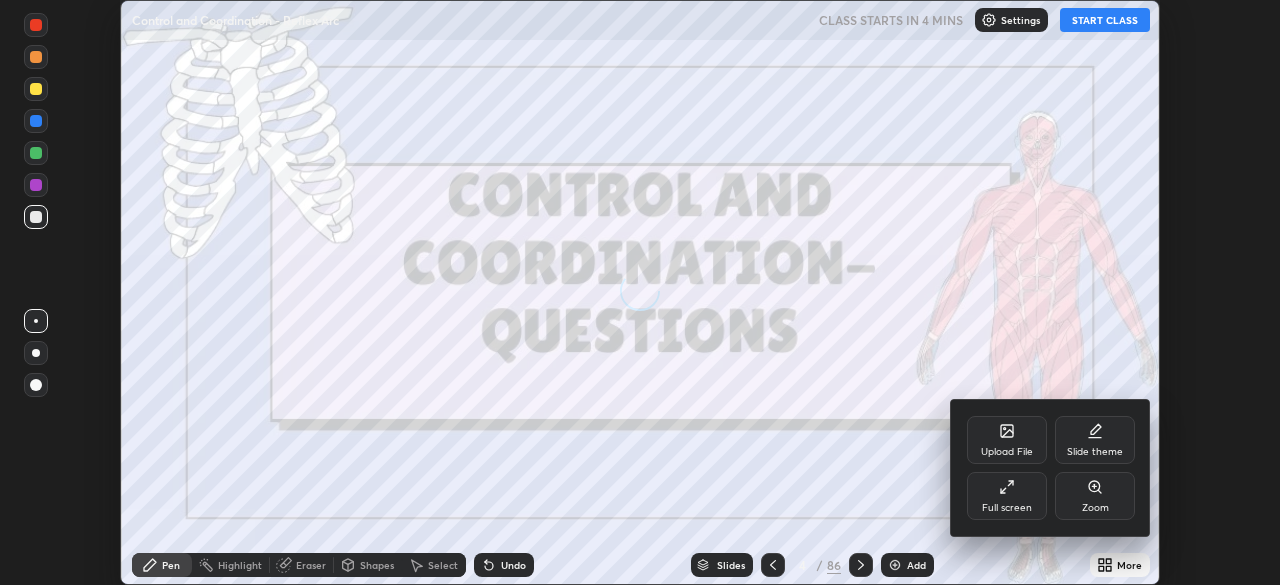 click on "Upload File" at bounding box center (1007, 452) 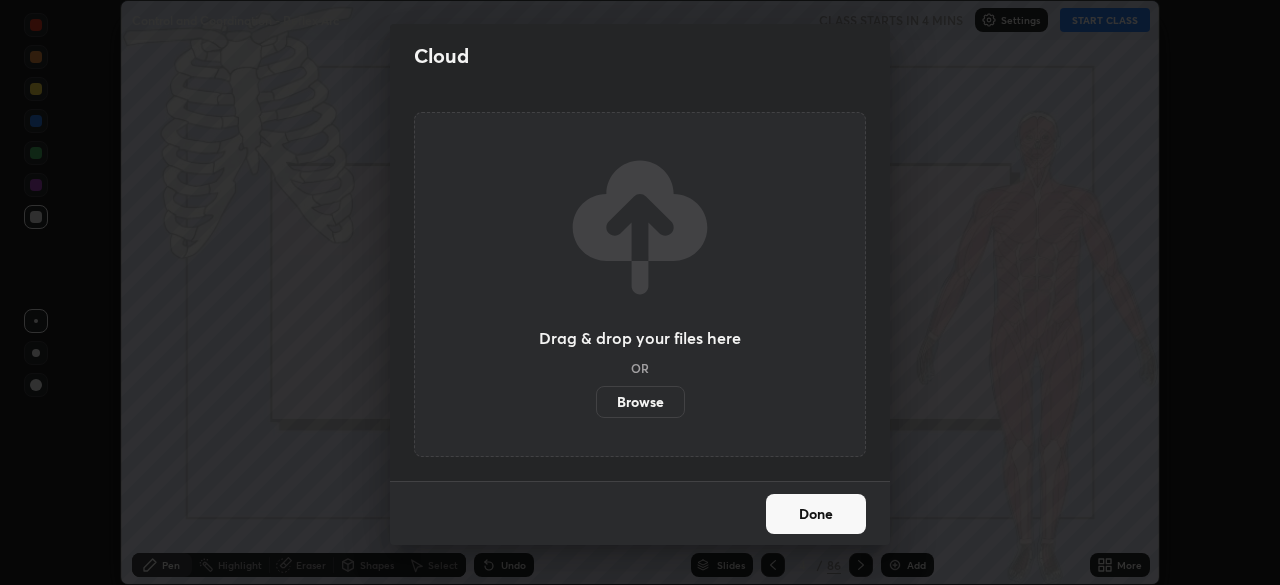 click on "Browse" at bounding box center (640, 402) 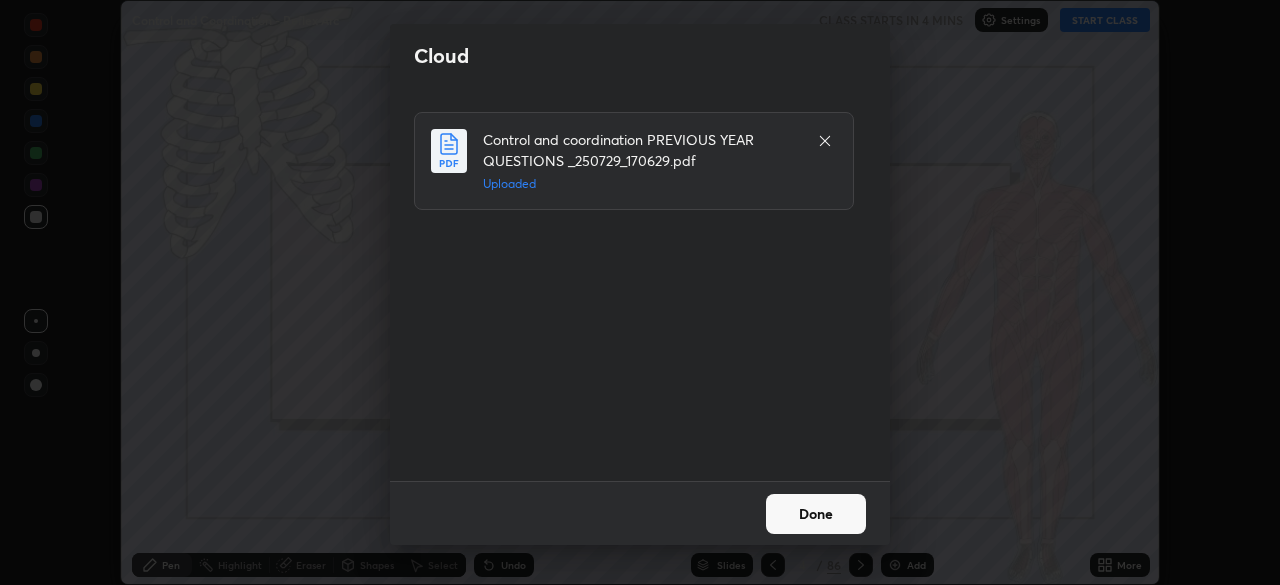 click on "Done" at bounding box center [816, 514] 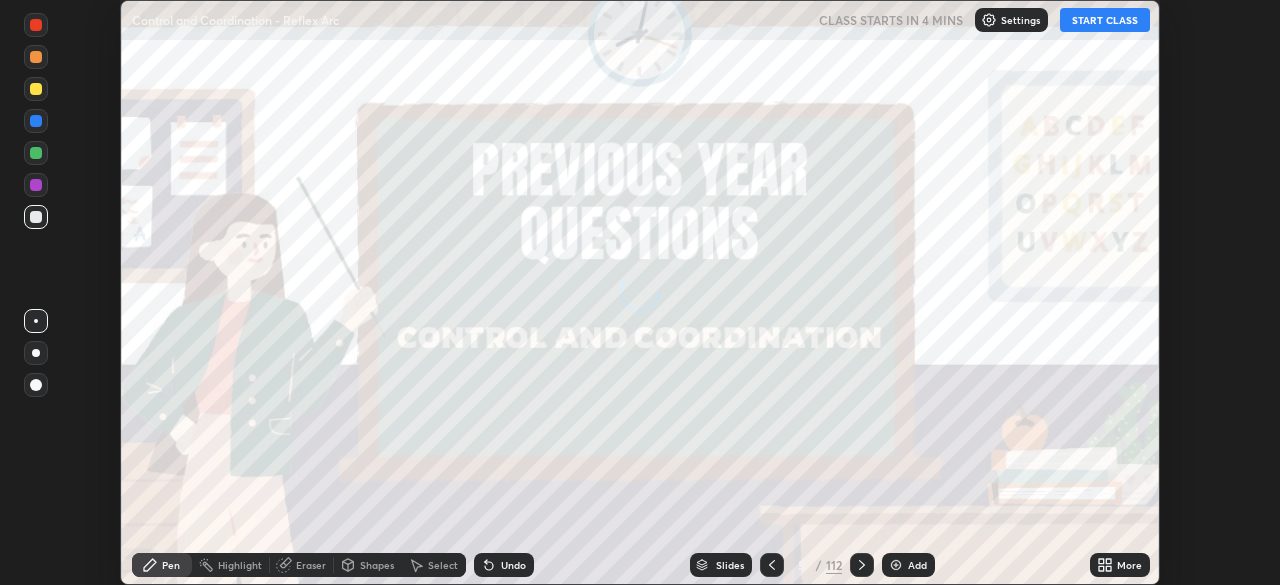click 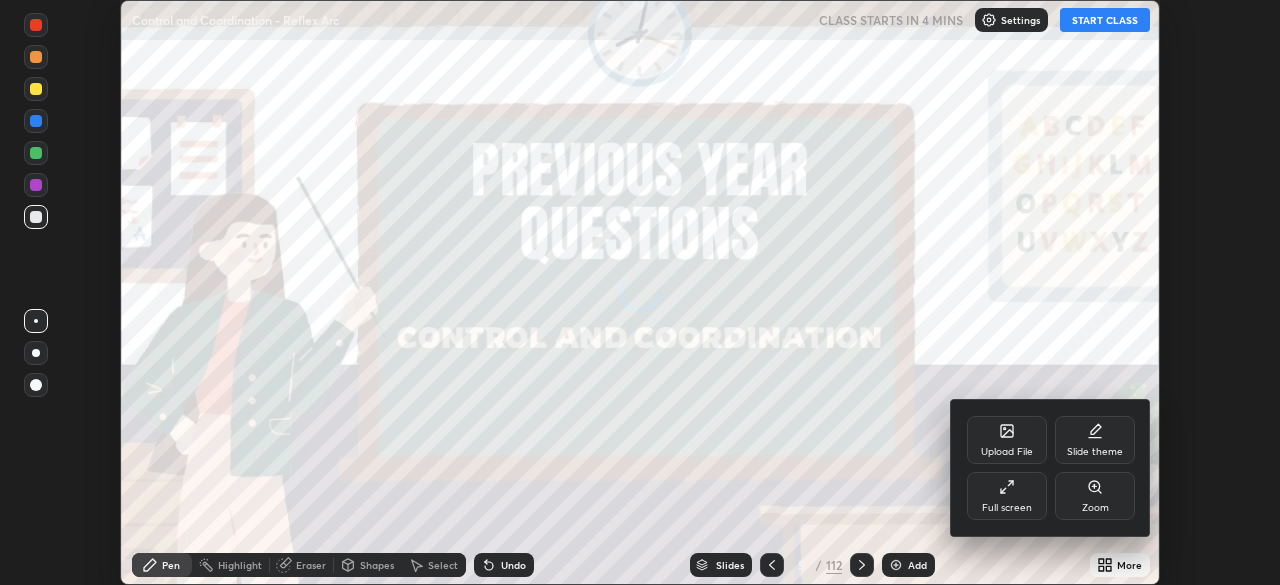 click on "Zoom" at bounding box center (1095, 496) 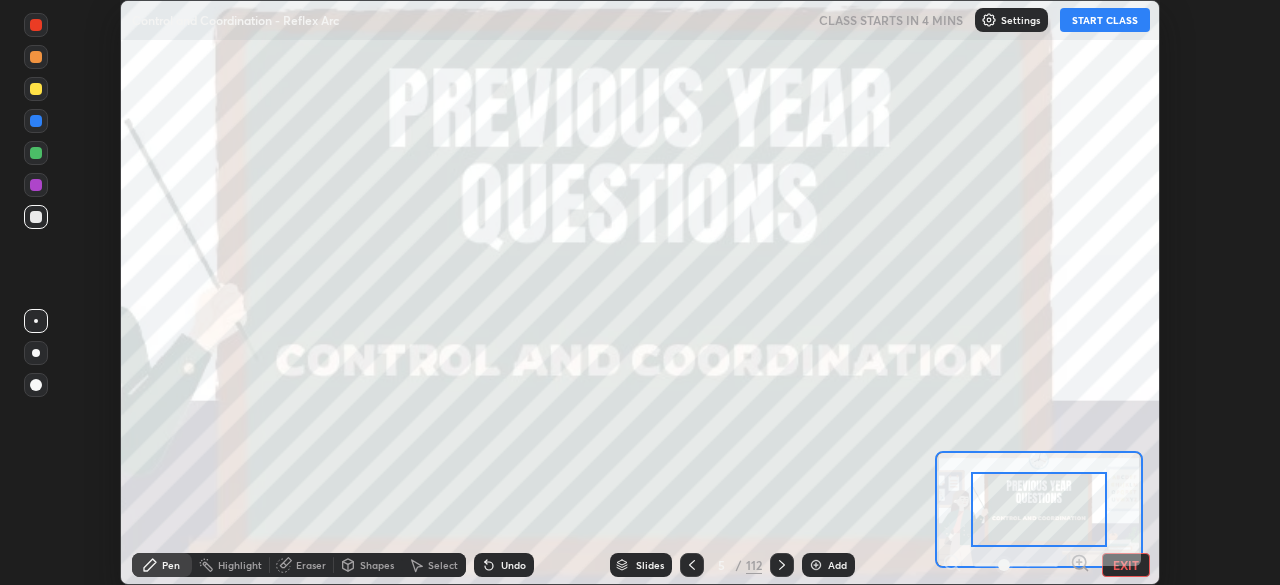 click on "EXIT" at bounding box center [1126, 565] 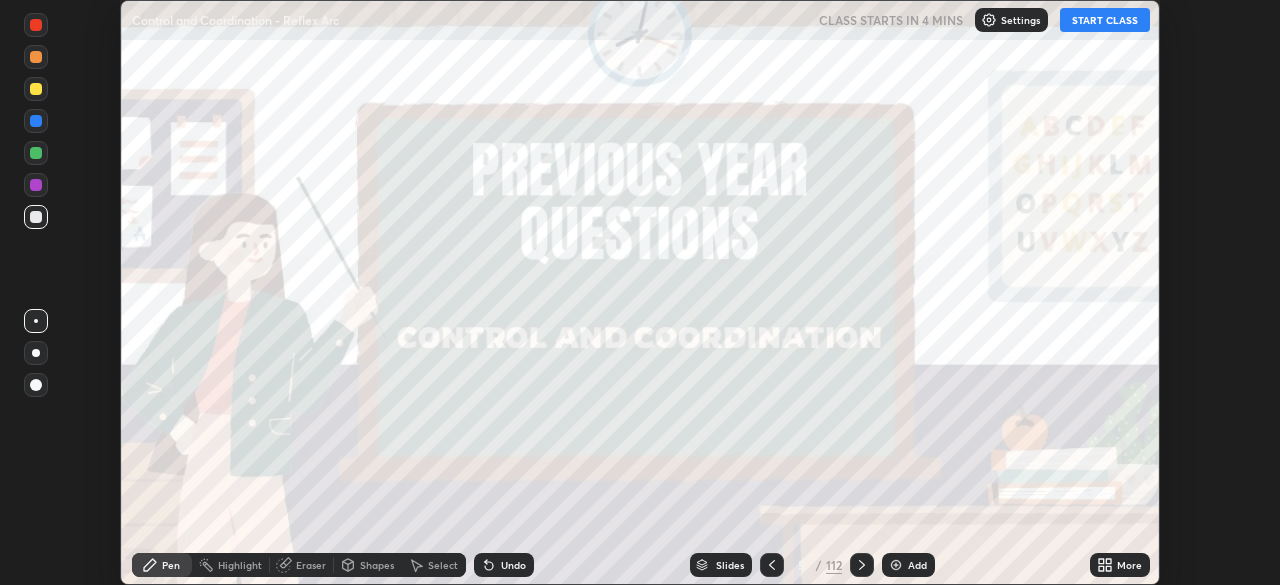 click 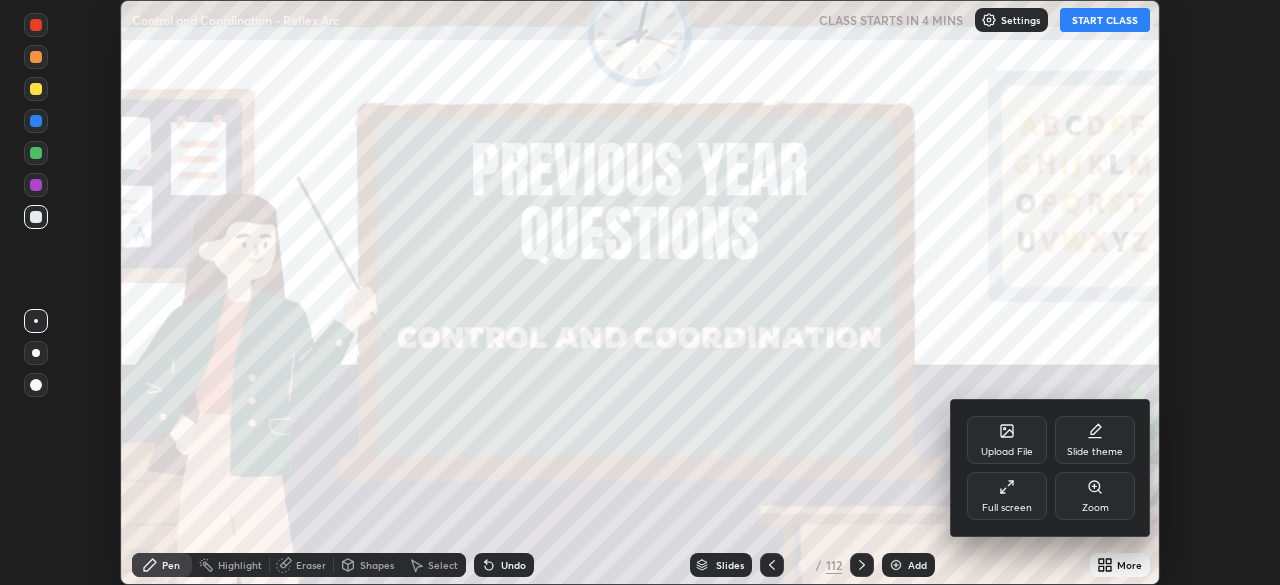 click on "Full screen" at bounding box center [1007, 508] 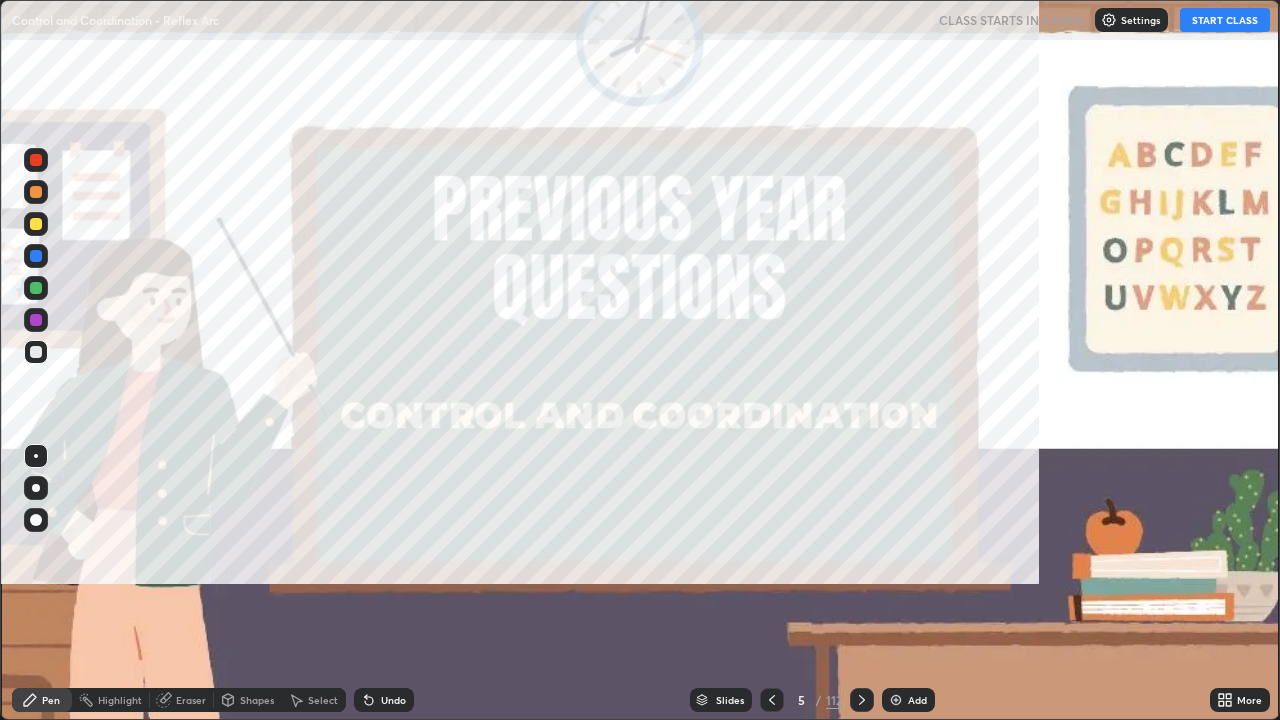 scroll, scrollTop: 99280, scrollLeft: 98720, axis: both 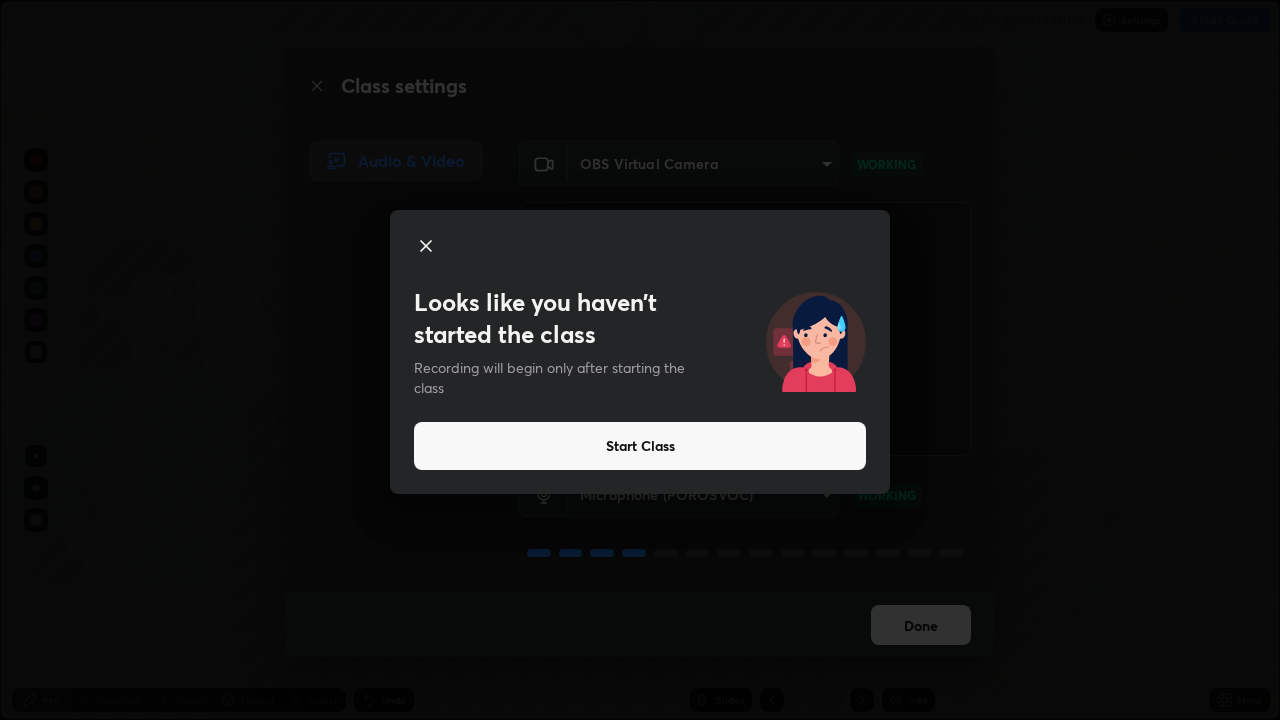 click on "Start Class" at bounding box center (640, 446) 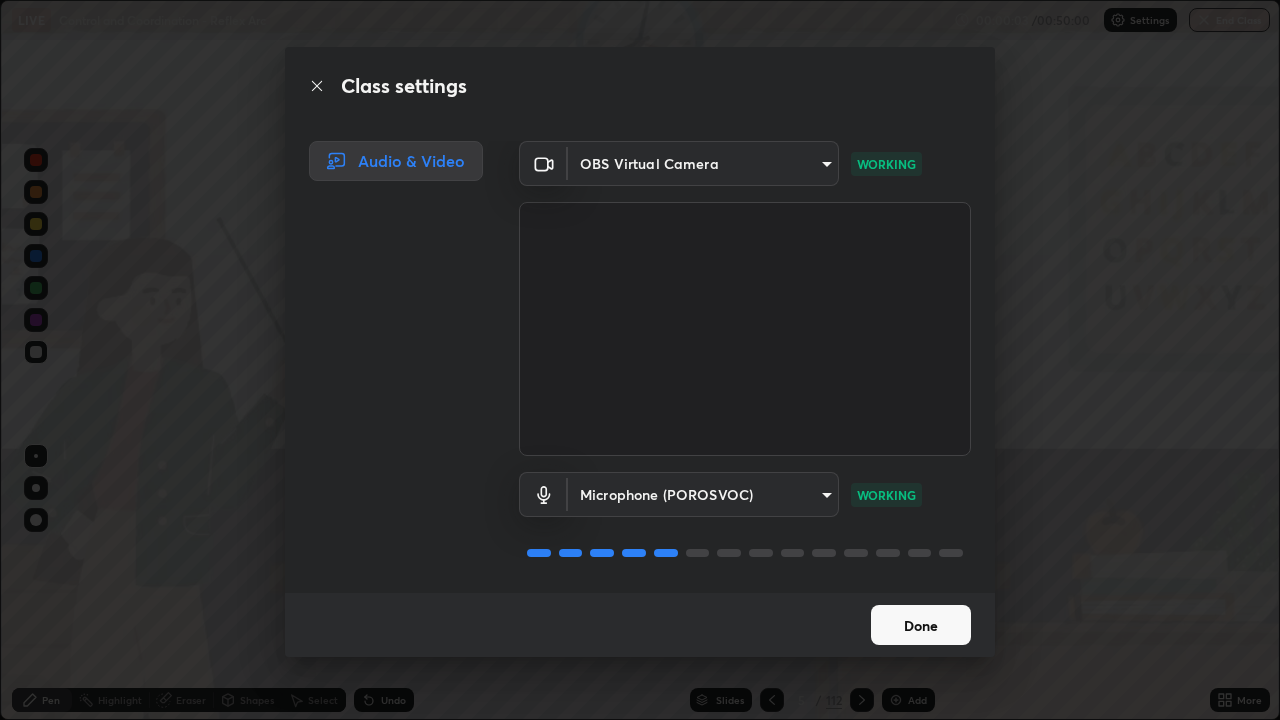 click on "Done" at bounding box center [921, 625] 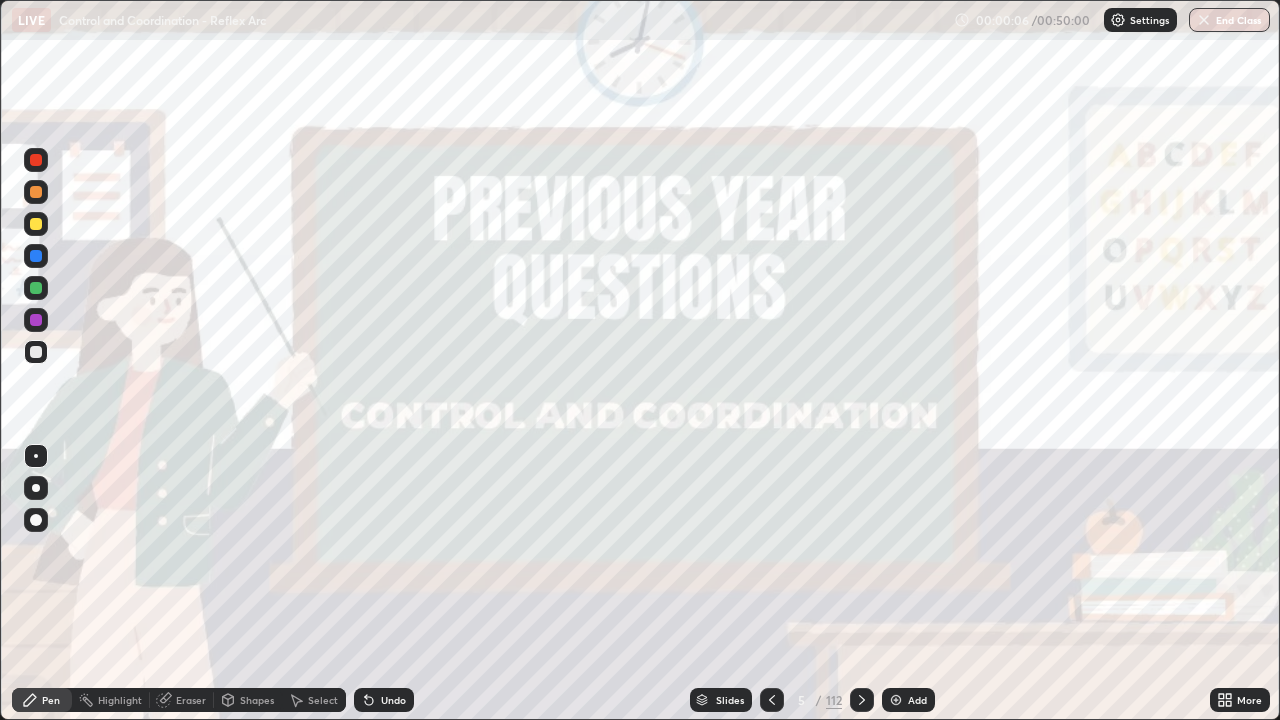 click on "Slides" at bounding box center (730, 700) 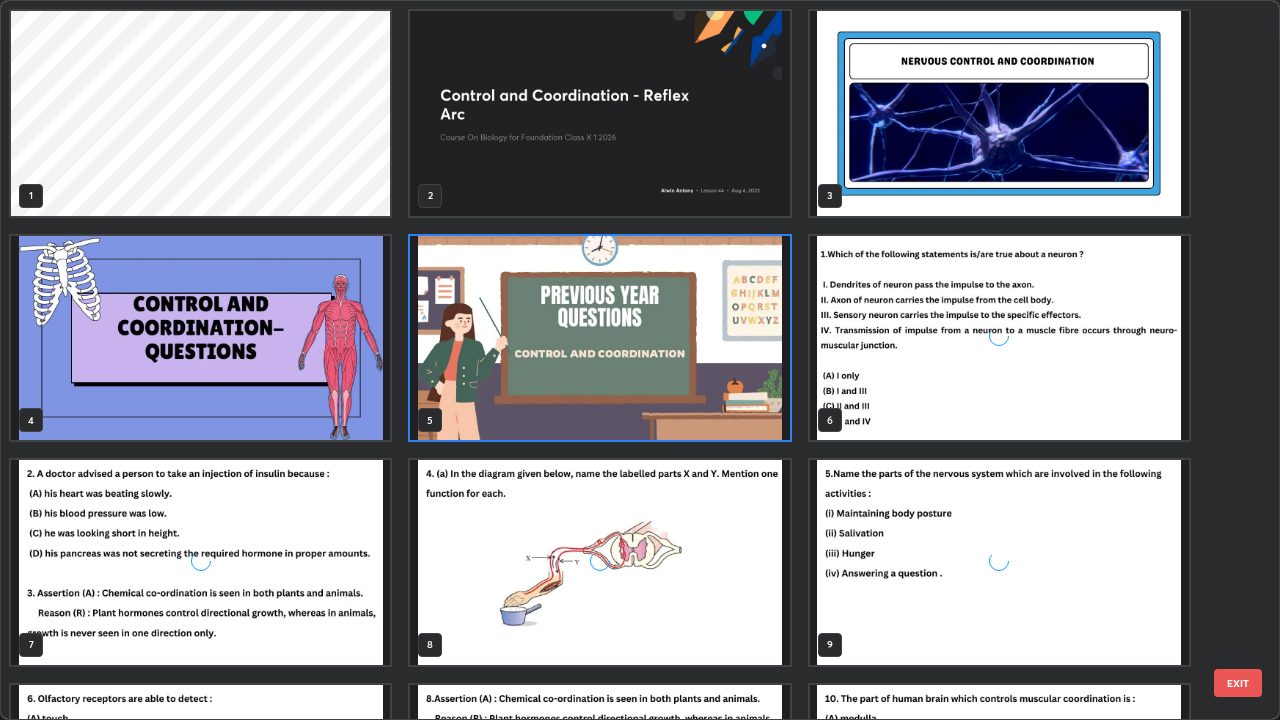 scroll, scrollTop: 7, scrollLeft: 11, axis: both 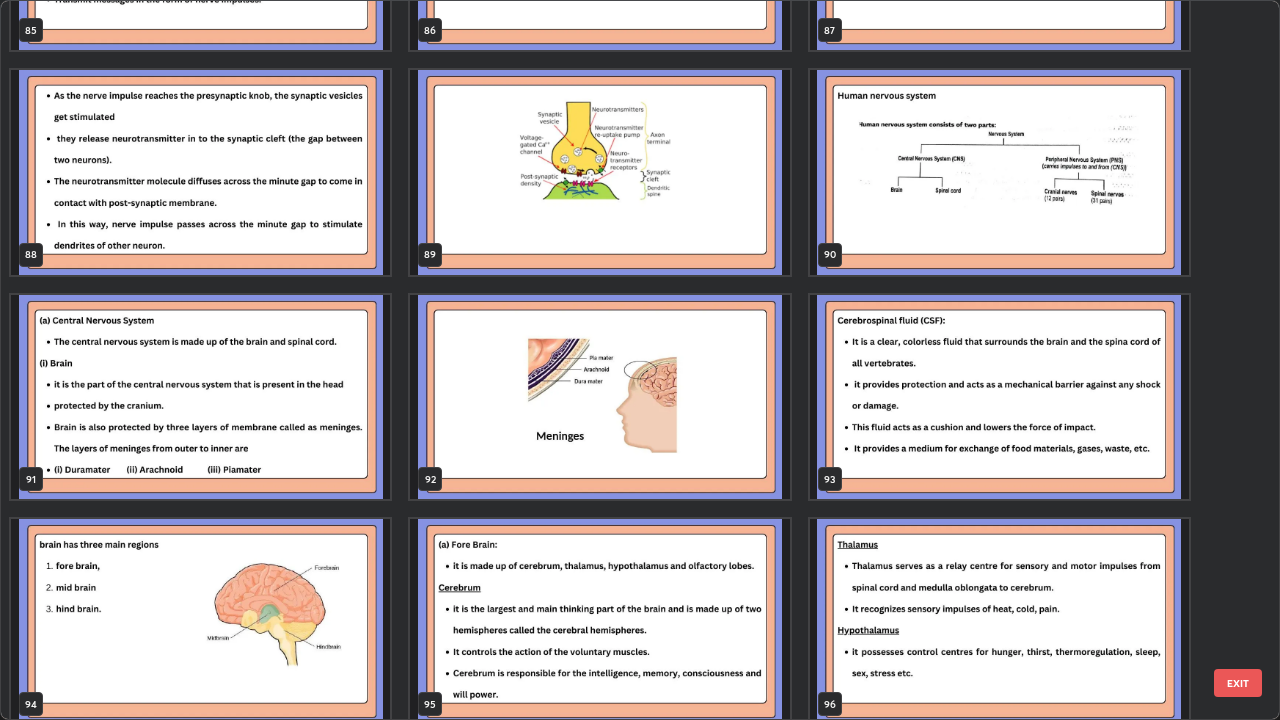 click at bounding box center [999, 172] 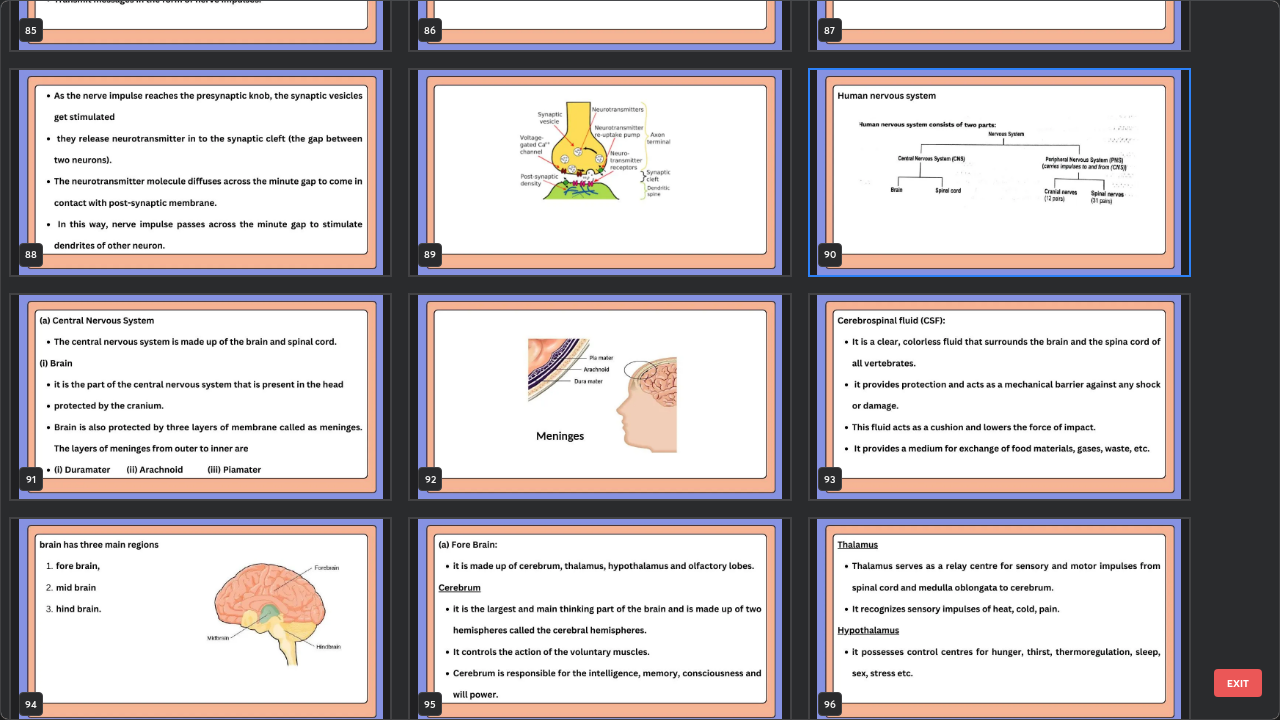 click at bounding box center [999, 172] 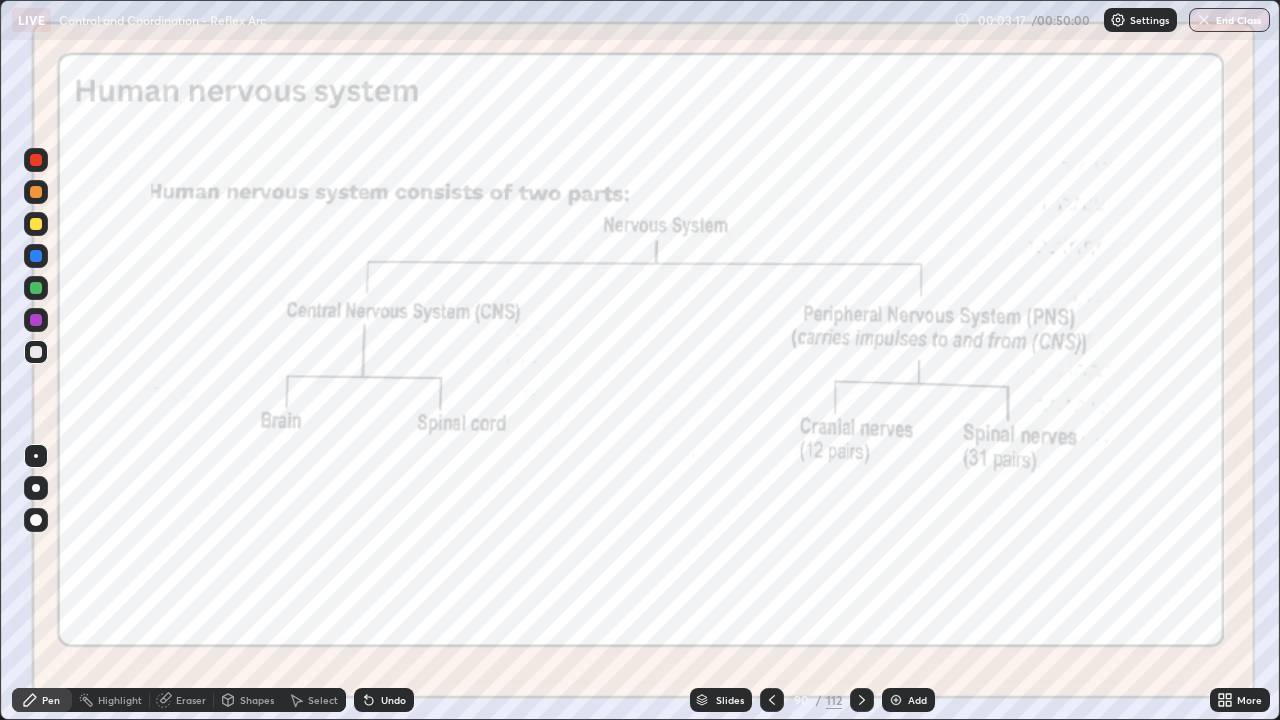 click at bounding box center (36, 160) 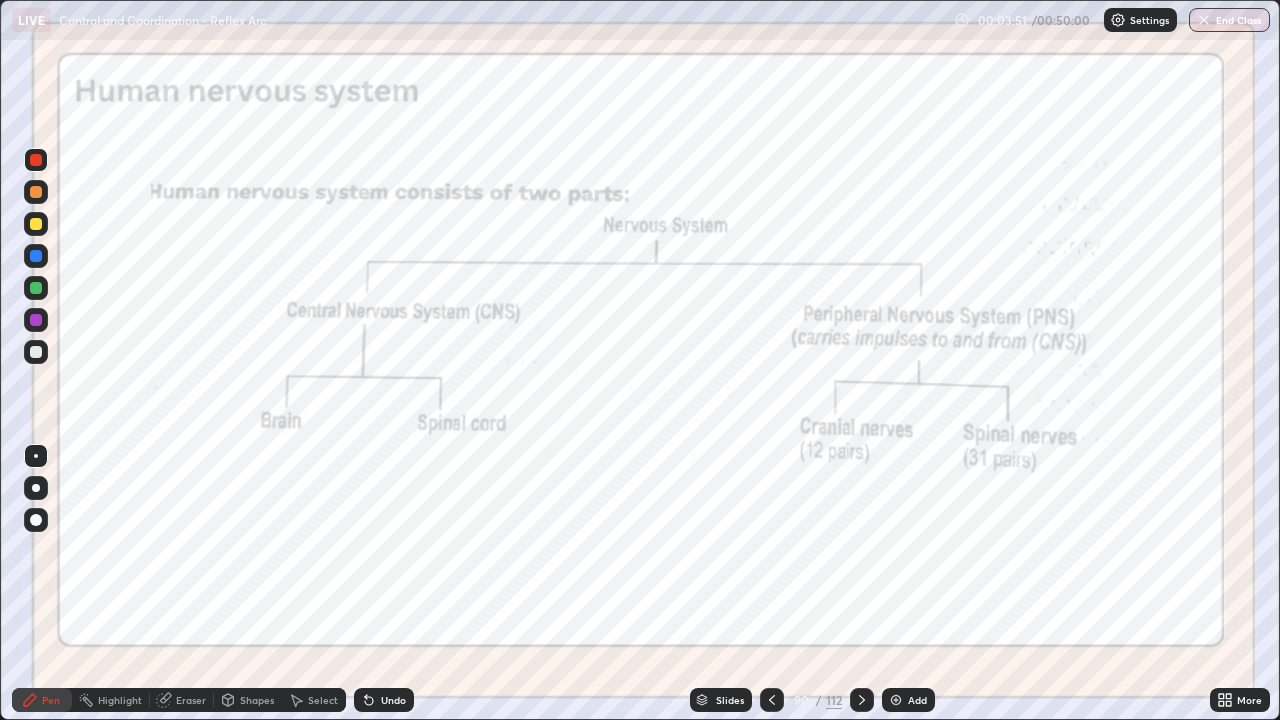 click on "Eraser" at bounding box center (182, 700) 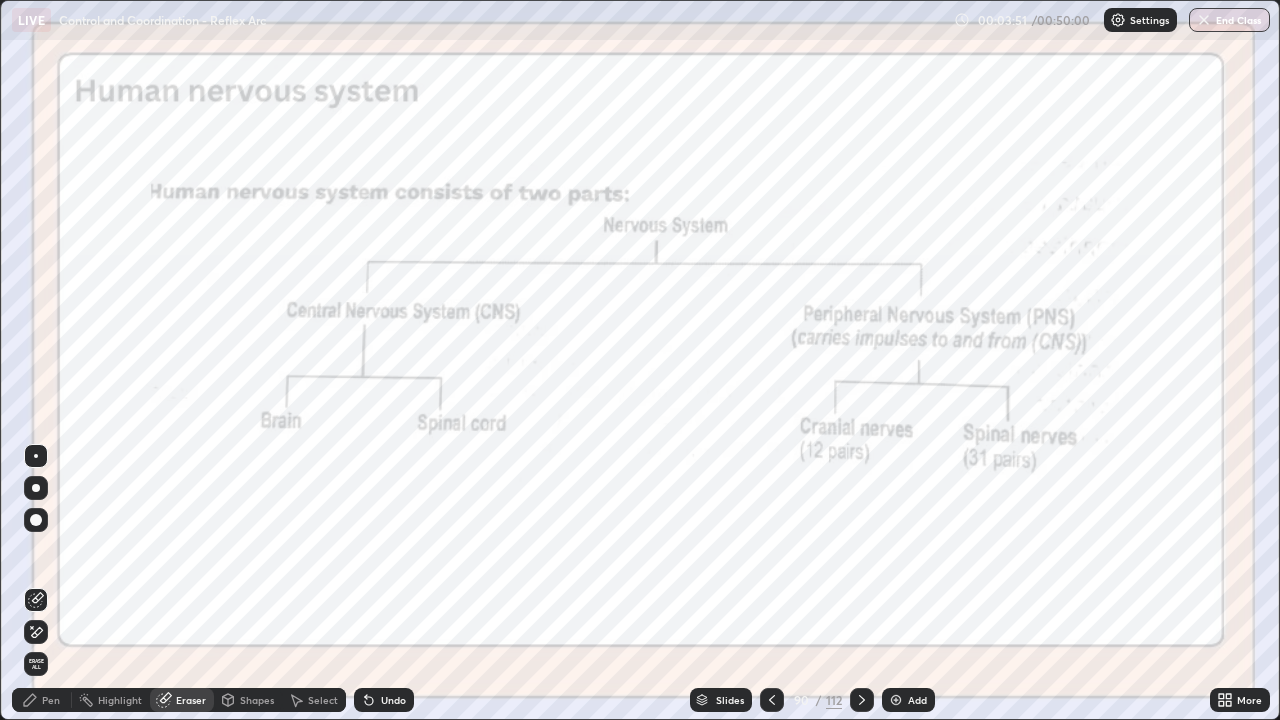 click on "Erase all" at bounding box center (36, 664) 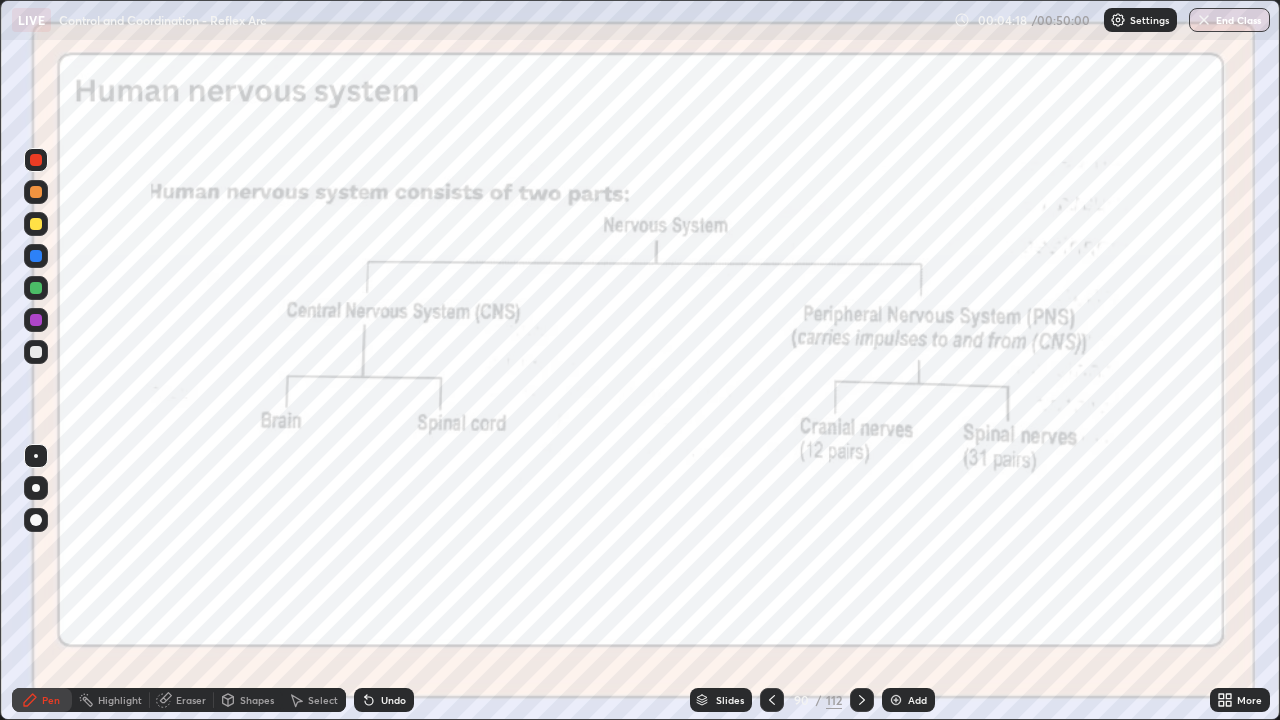 click on "Eraser" at bounding box center [191, 700] 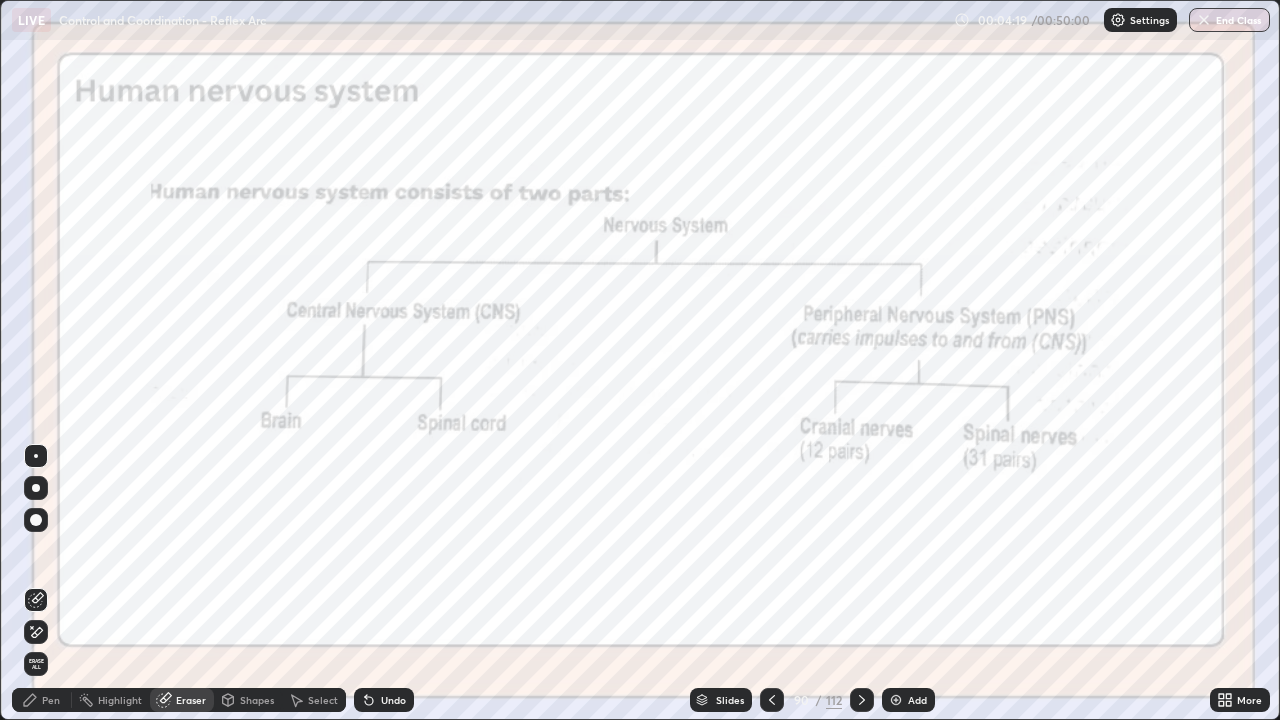 click on "Erase all" at bounding box center (36, 664) 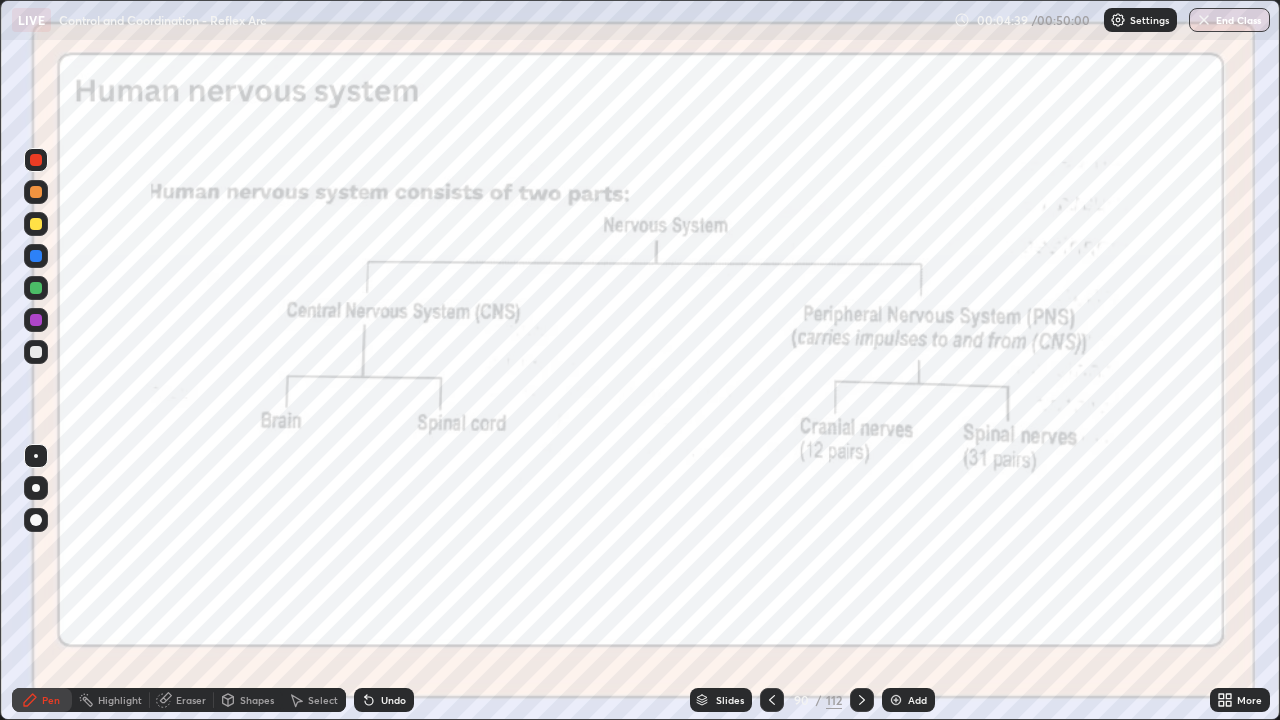 click on "Eraser" at bounding box center [191, 700] 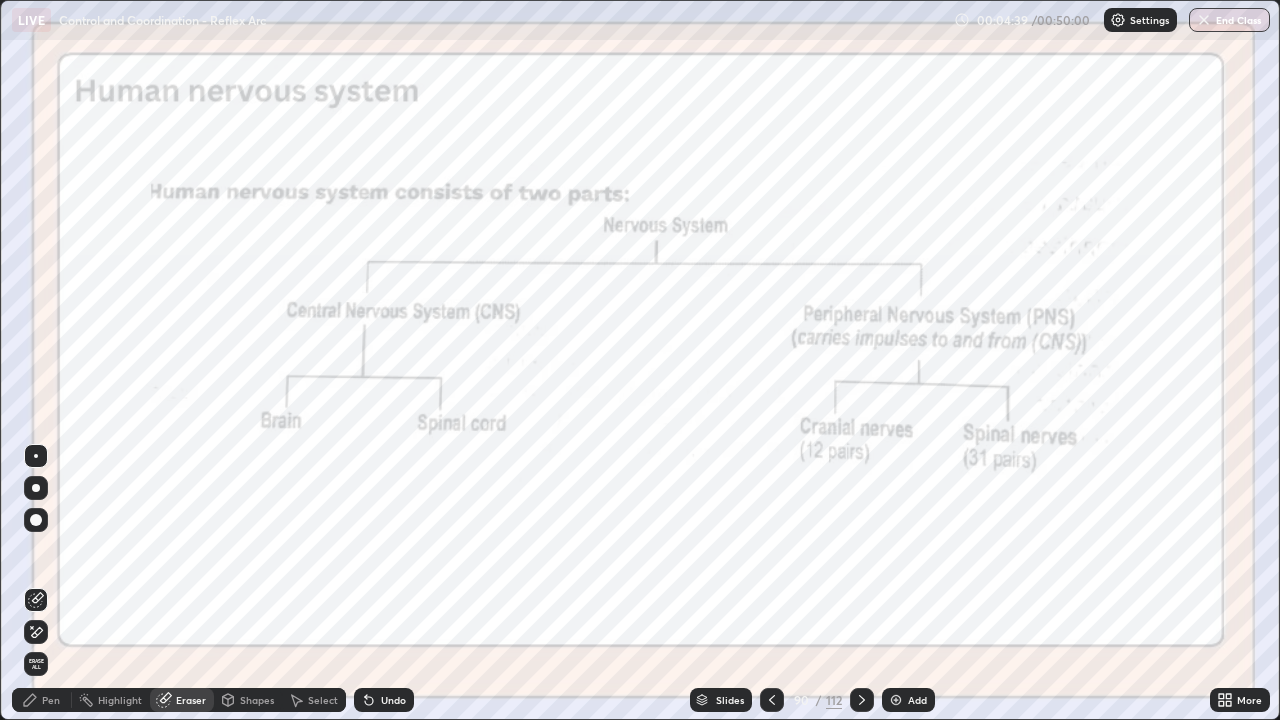 click on "Erase all" at bounding box center [36, 664] 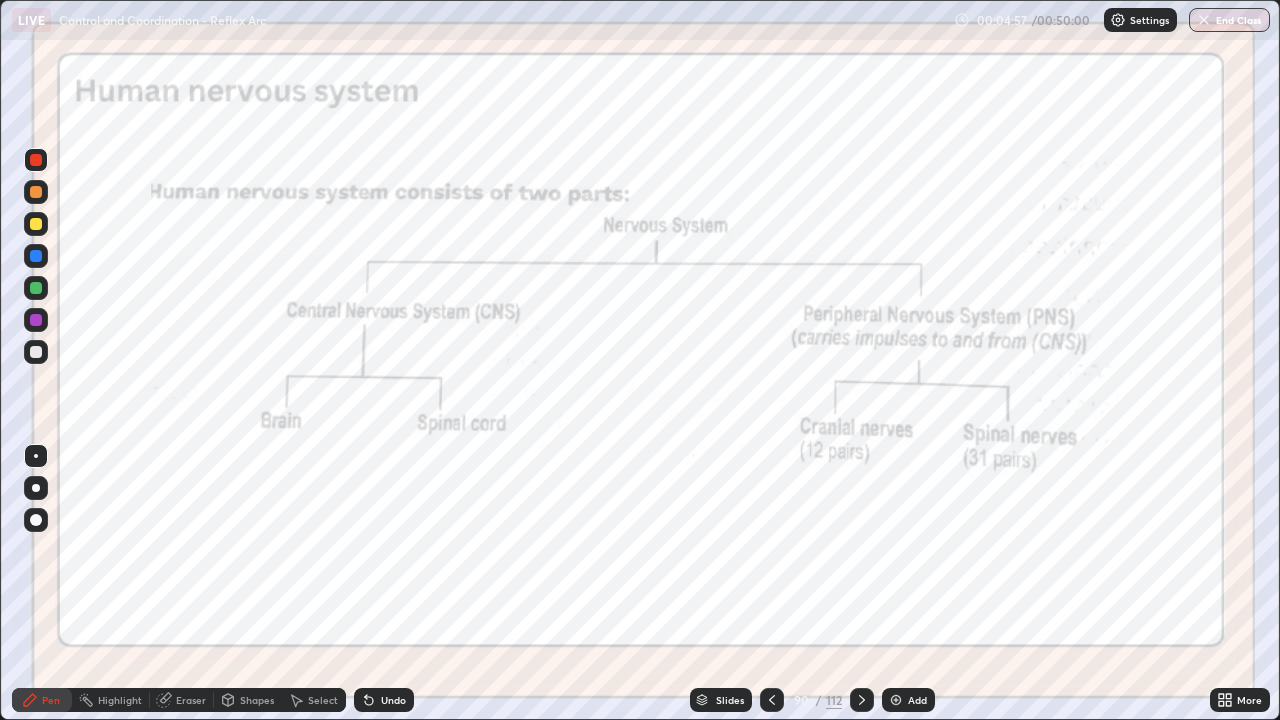 click on "Slides" at bounding box center [730, 700] 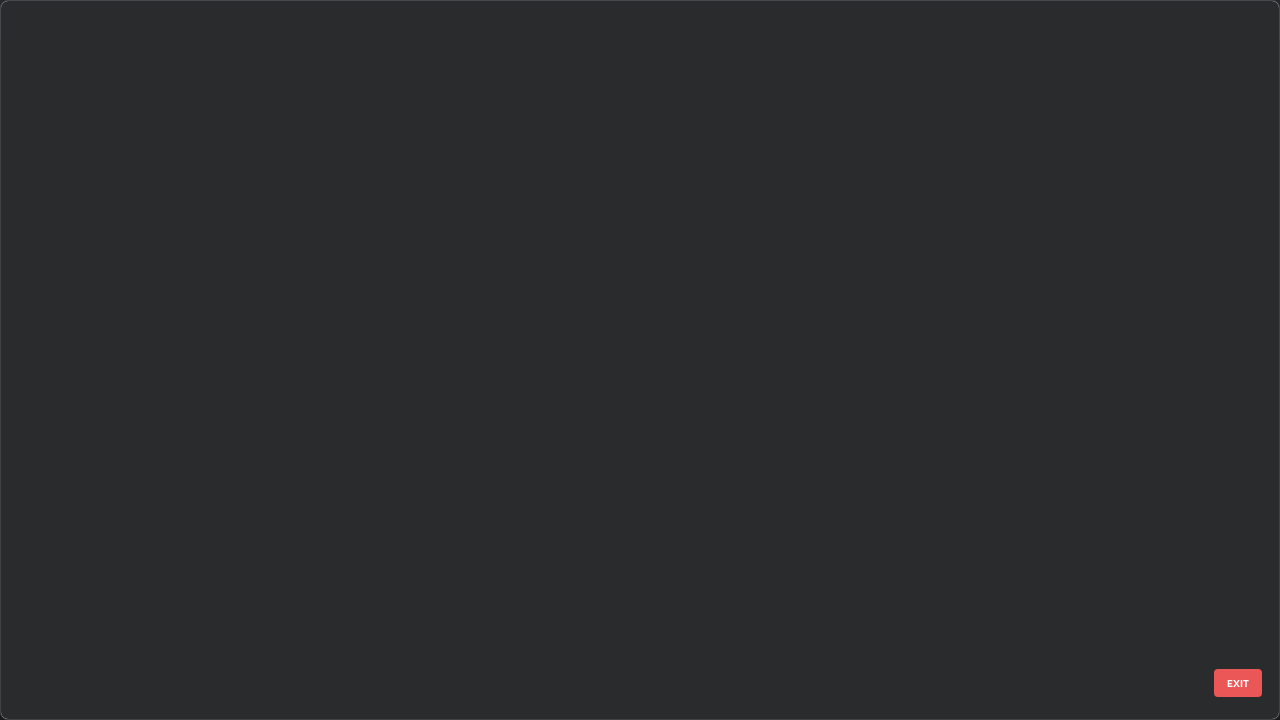 scroll, scrollTop: 6020, scrollLeft: 0, axis: vertical 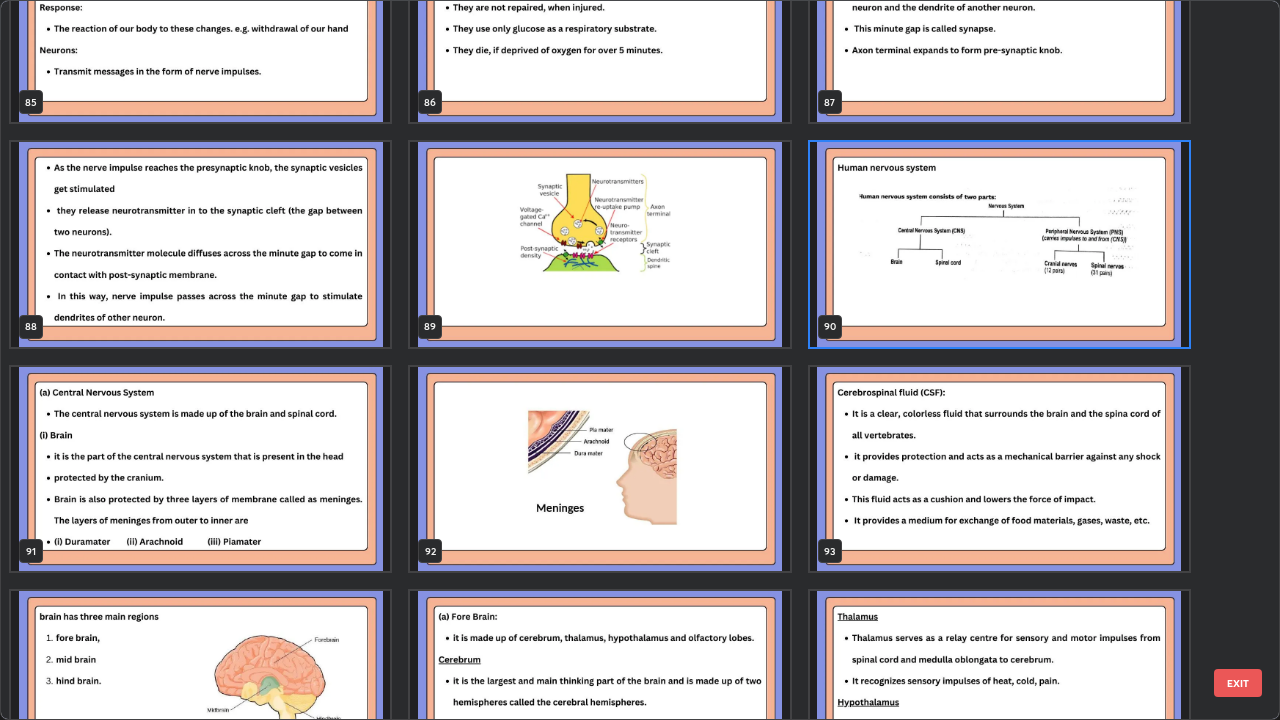 click at bounding box center (599, 469) 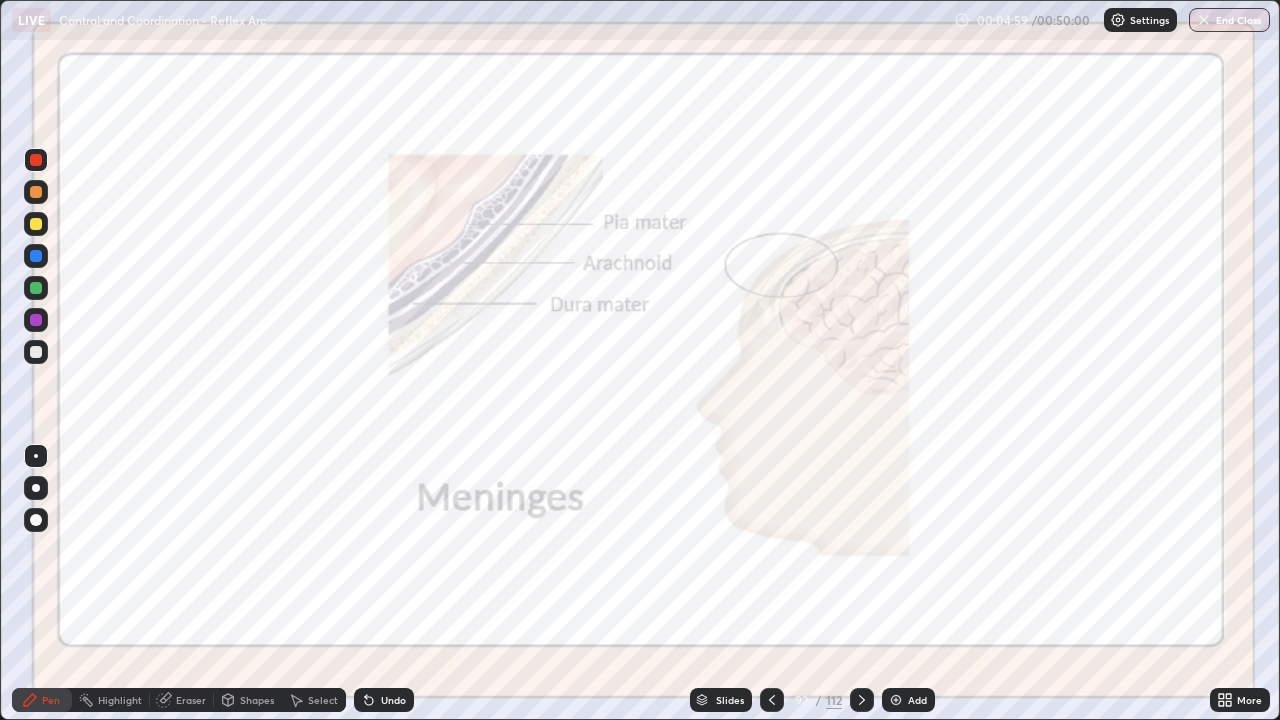 click at bounding box center (599, 469) 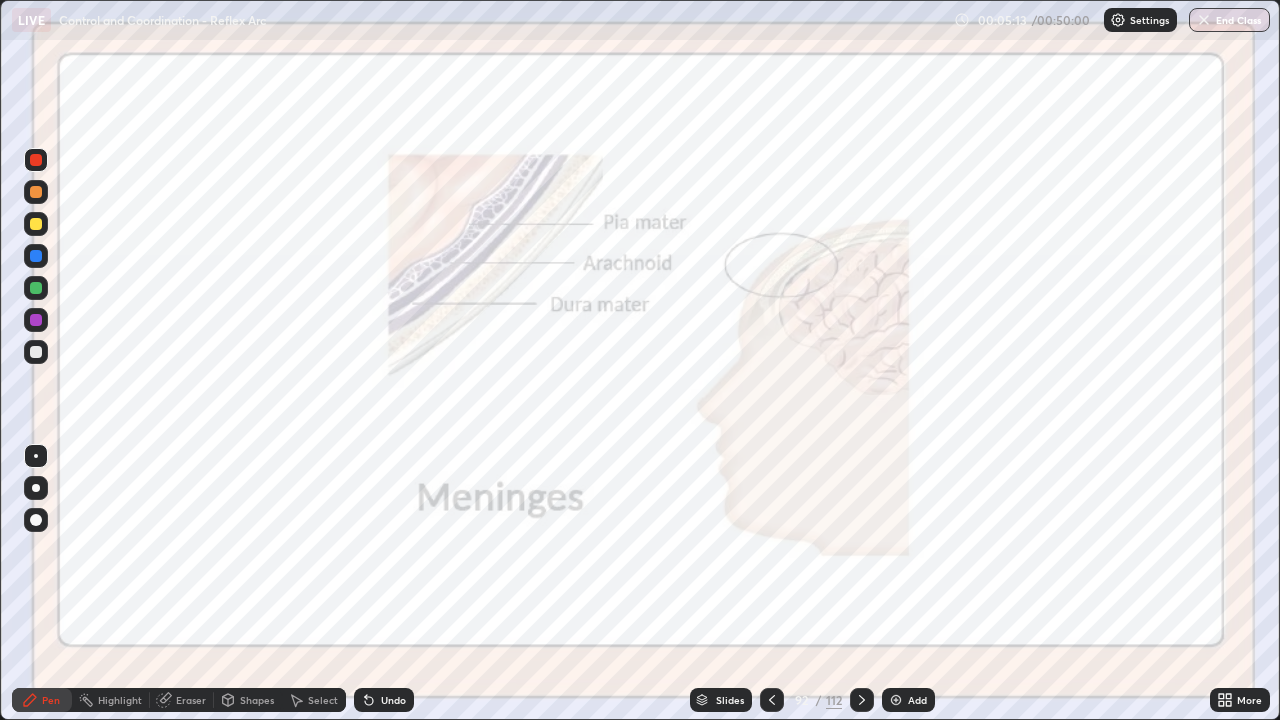 click on "Slides" at bounding box center (721, 700) 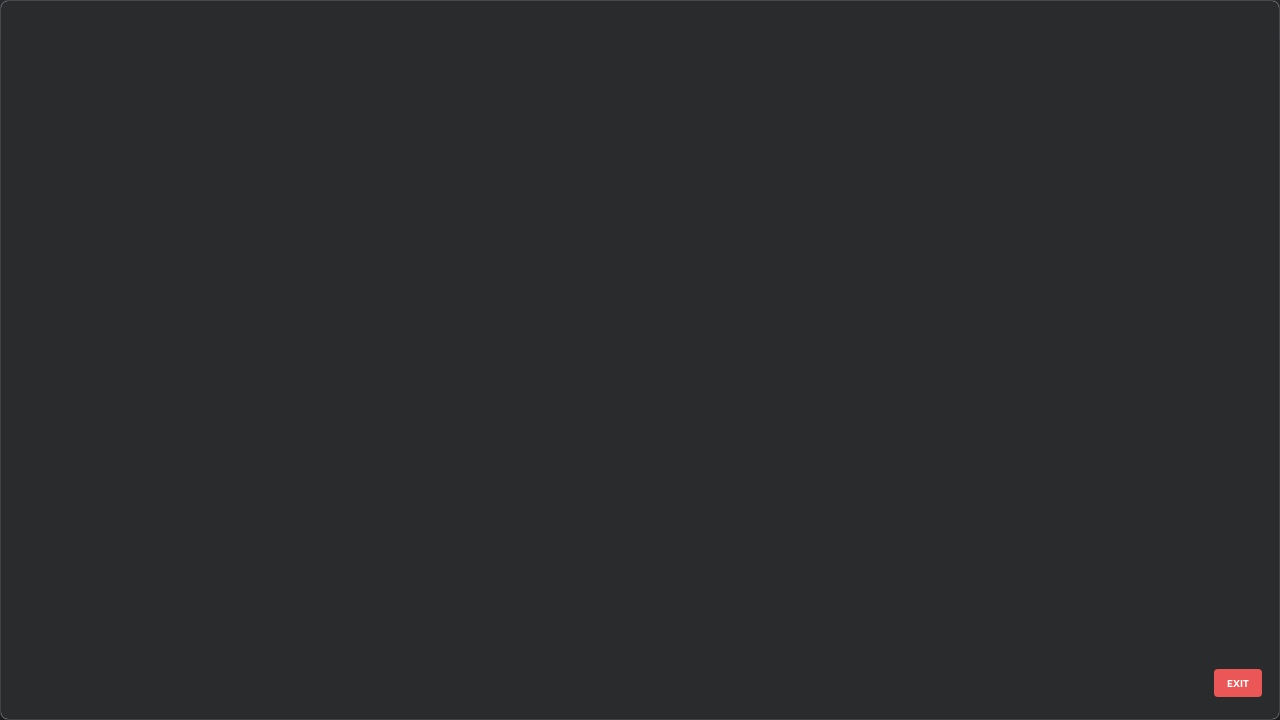 scroll, scrollTop: 6245, scrollLeft: 0, axis: vertical 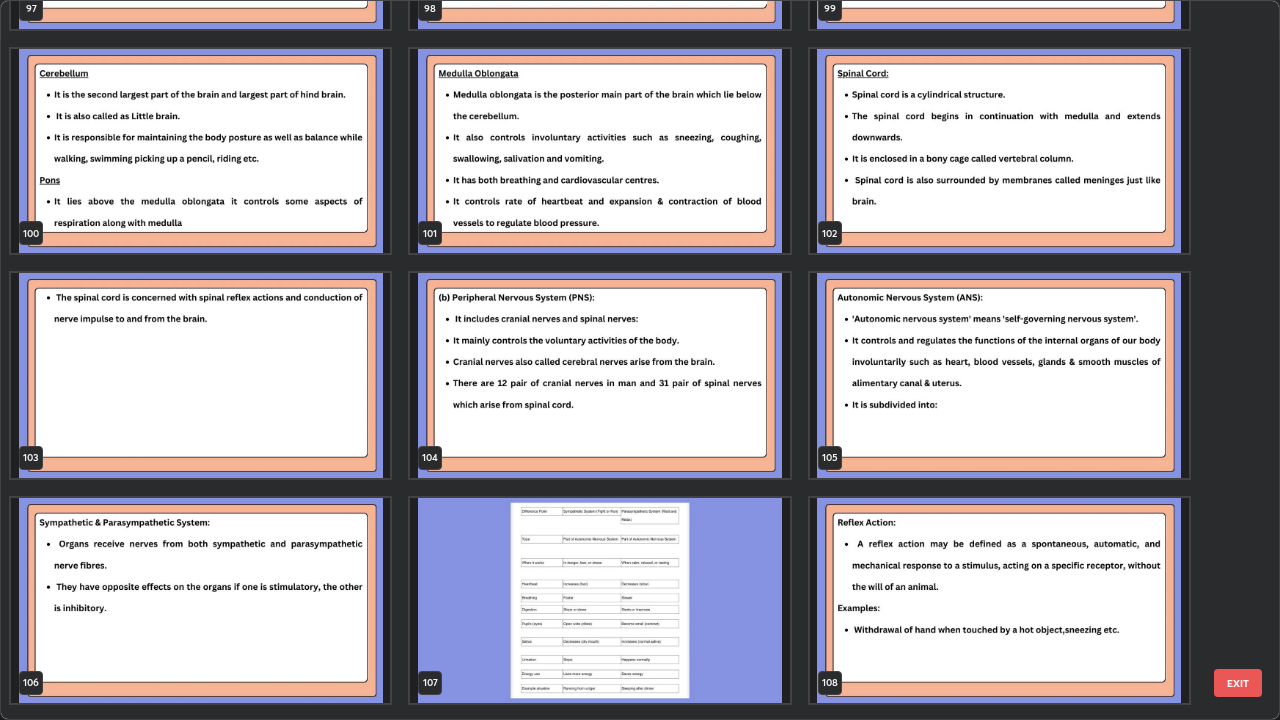 click at bounding box center [599, 375] 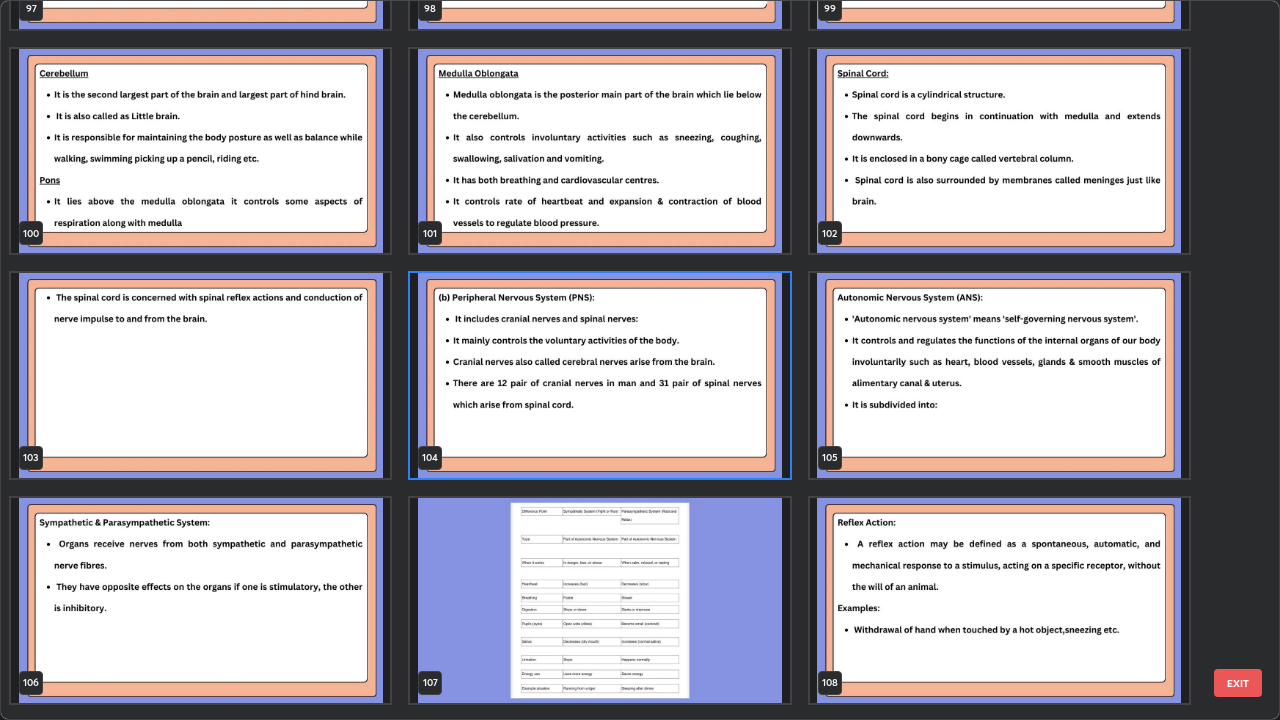 click at bounding box center [599, 375] 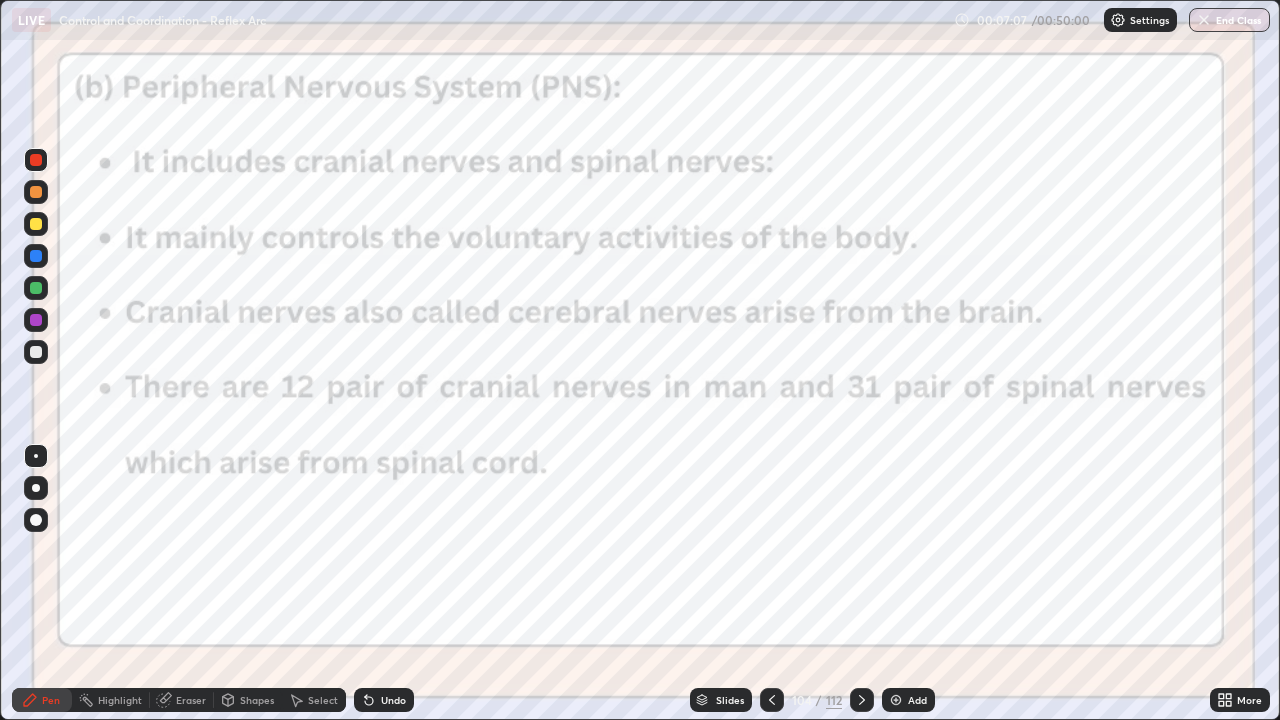 click 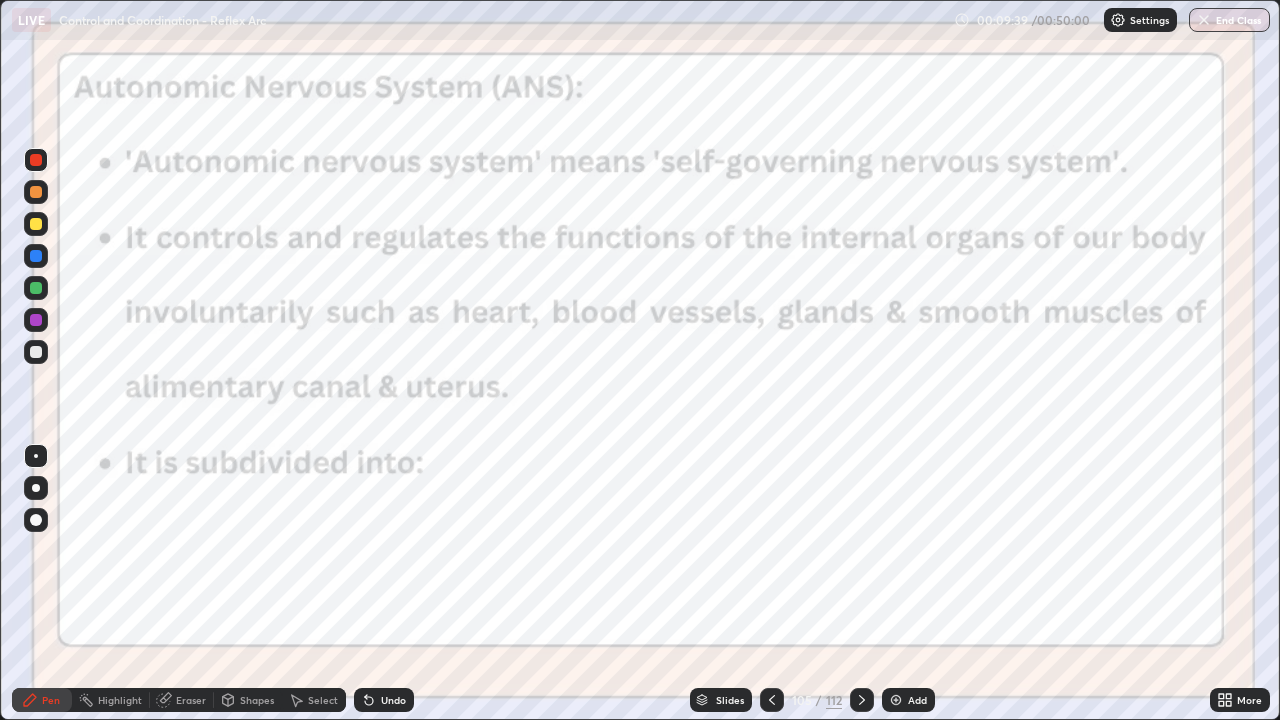 click 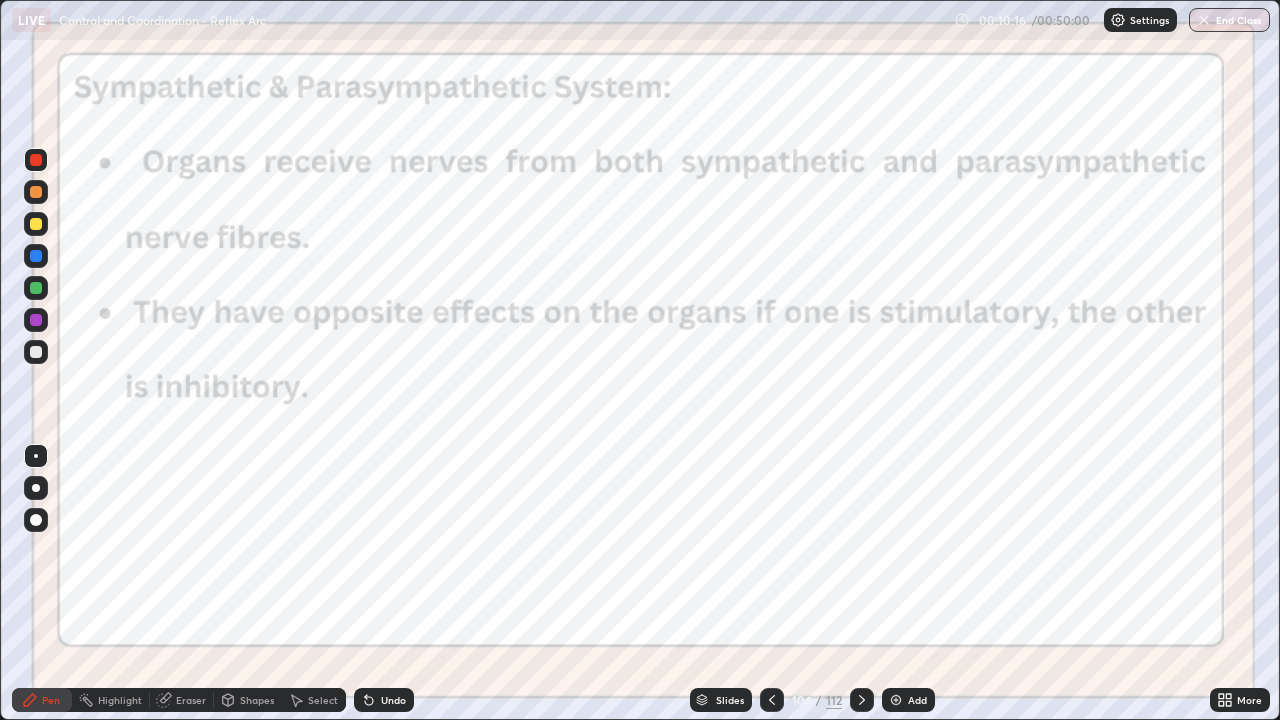 click 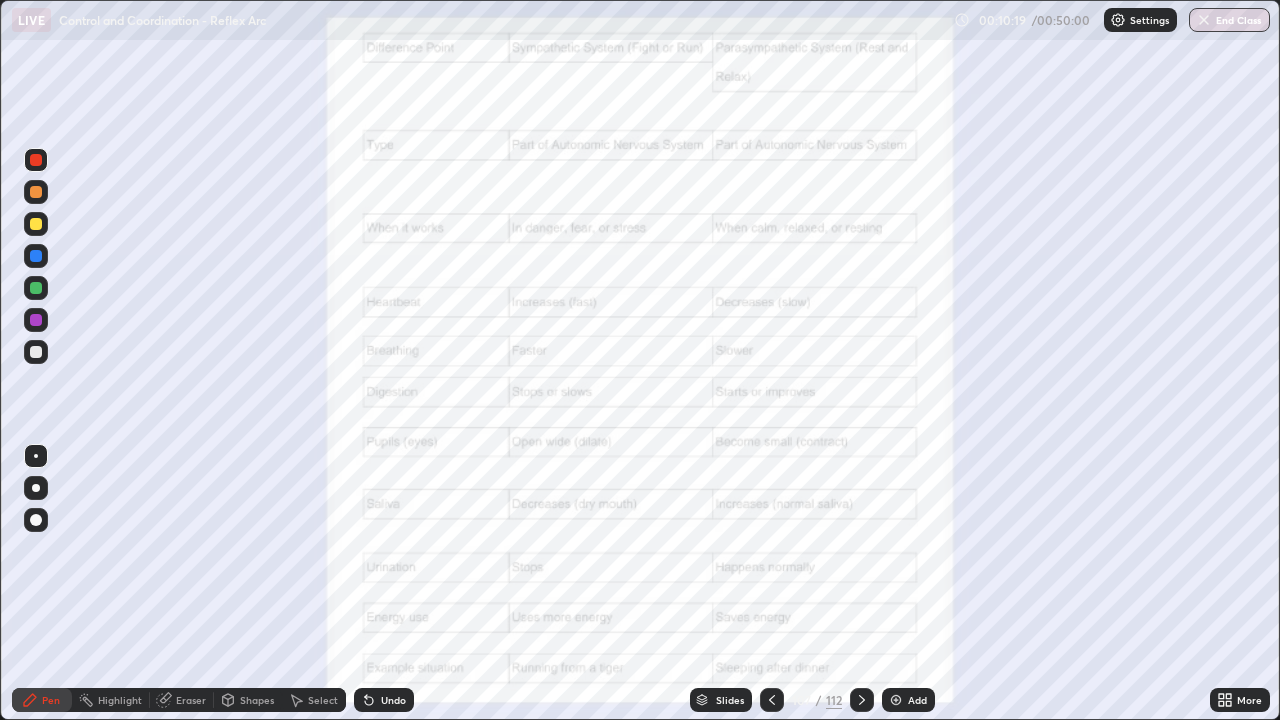 click 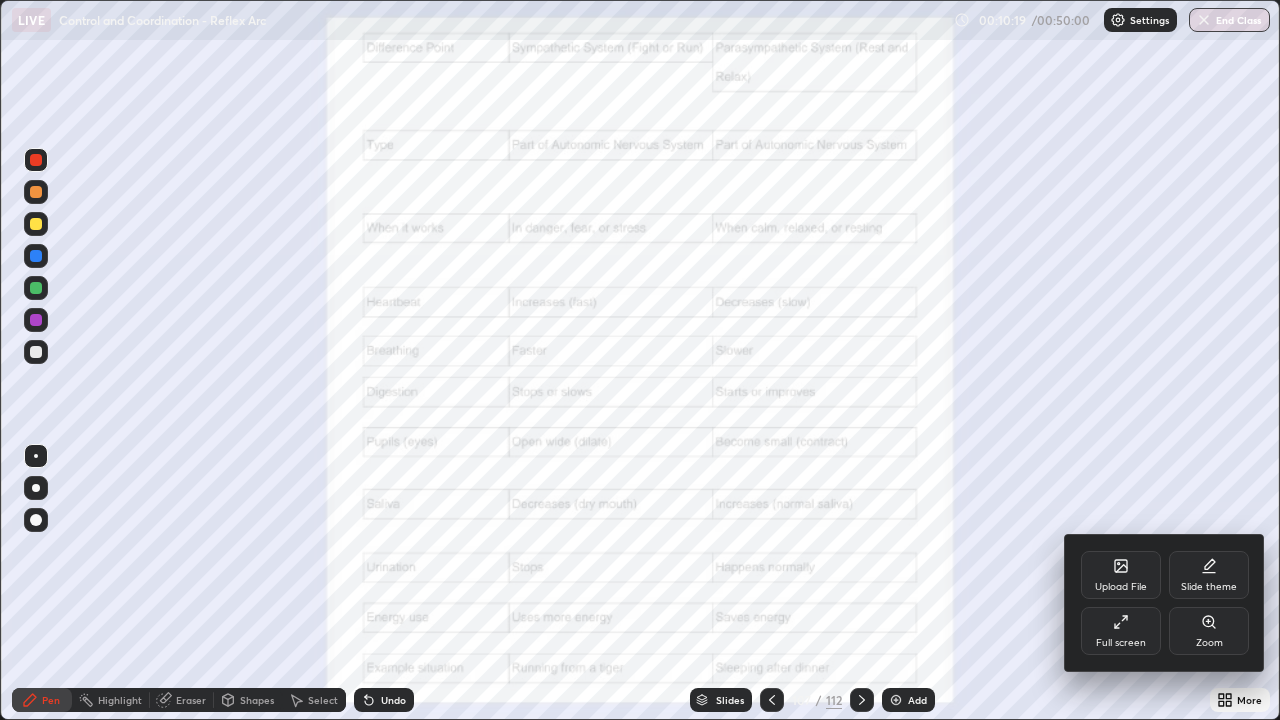 click on "Zoom" at bounding box center [1209, 643] 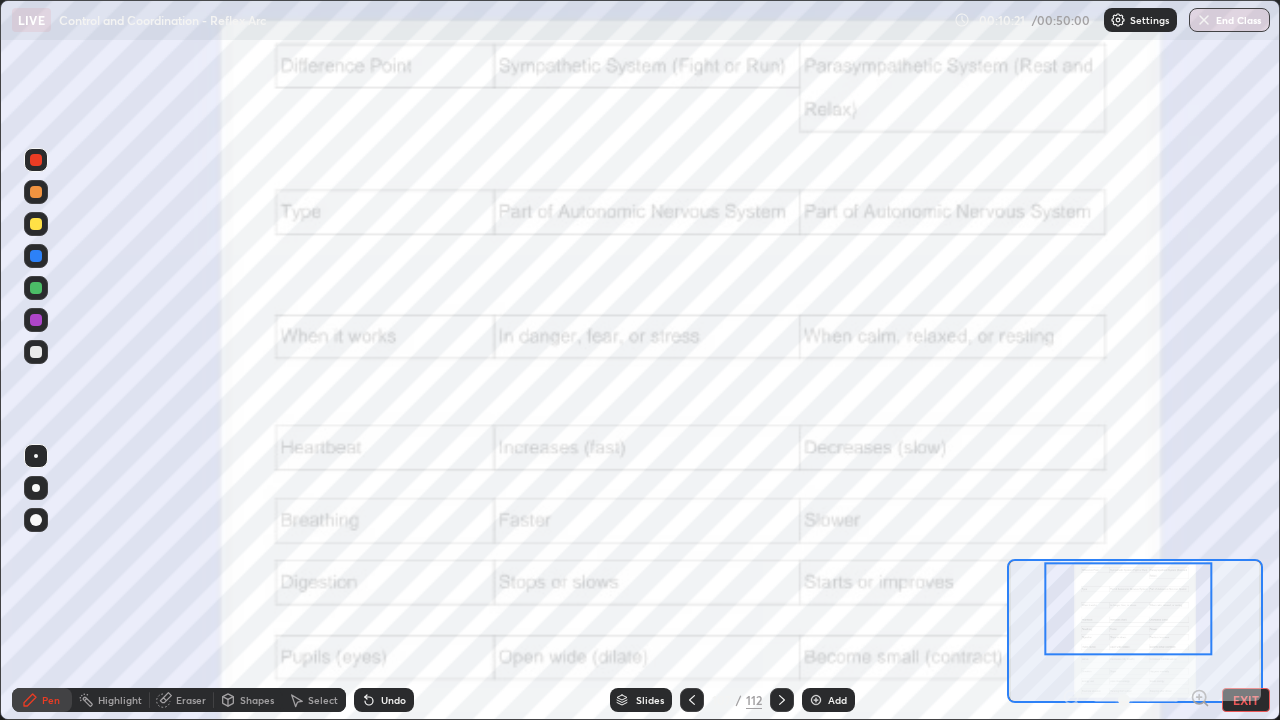 click 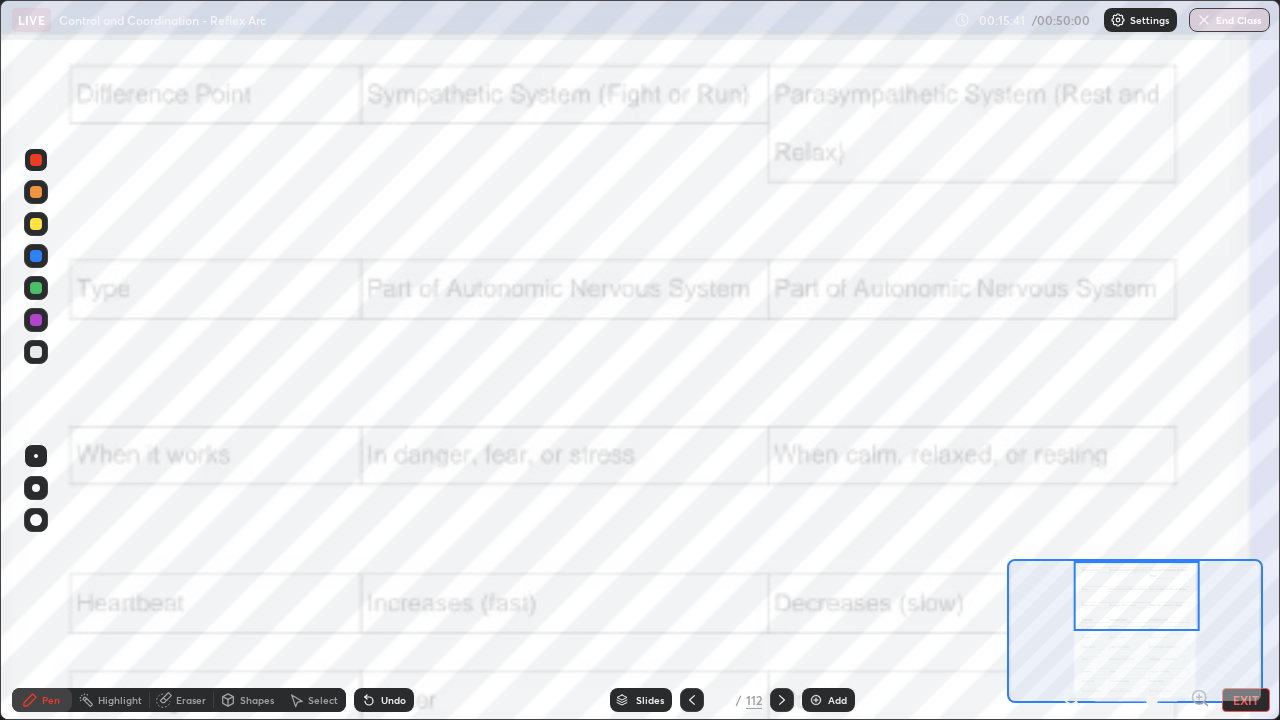 click 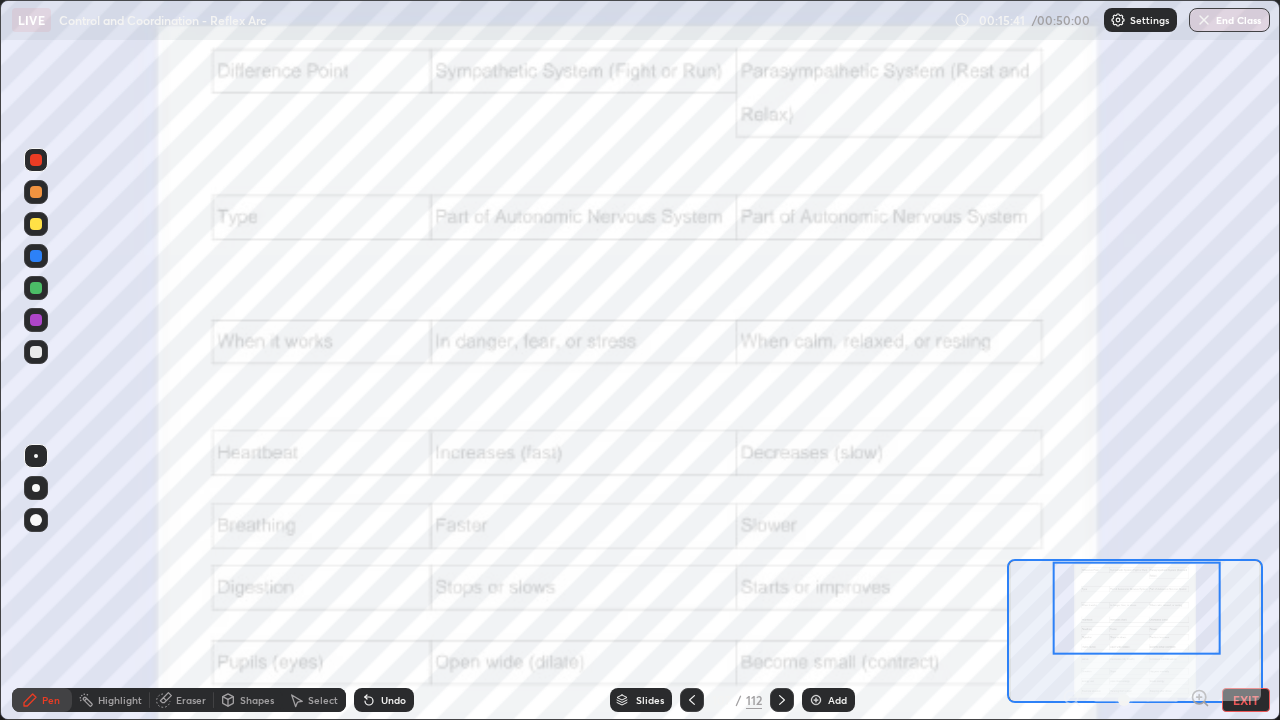 click at bounding box center [1136, 700] 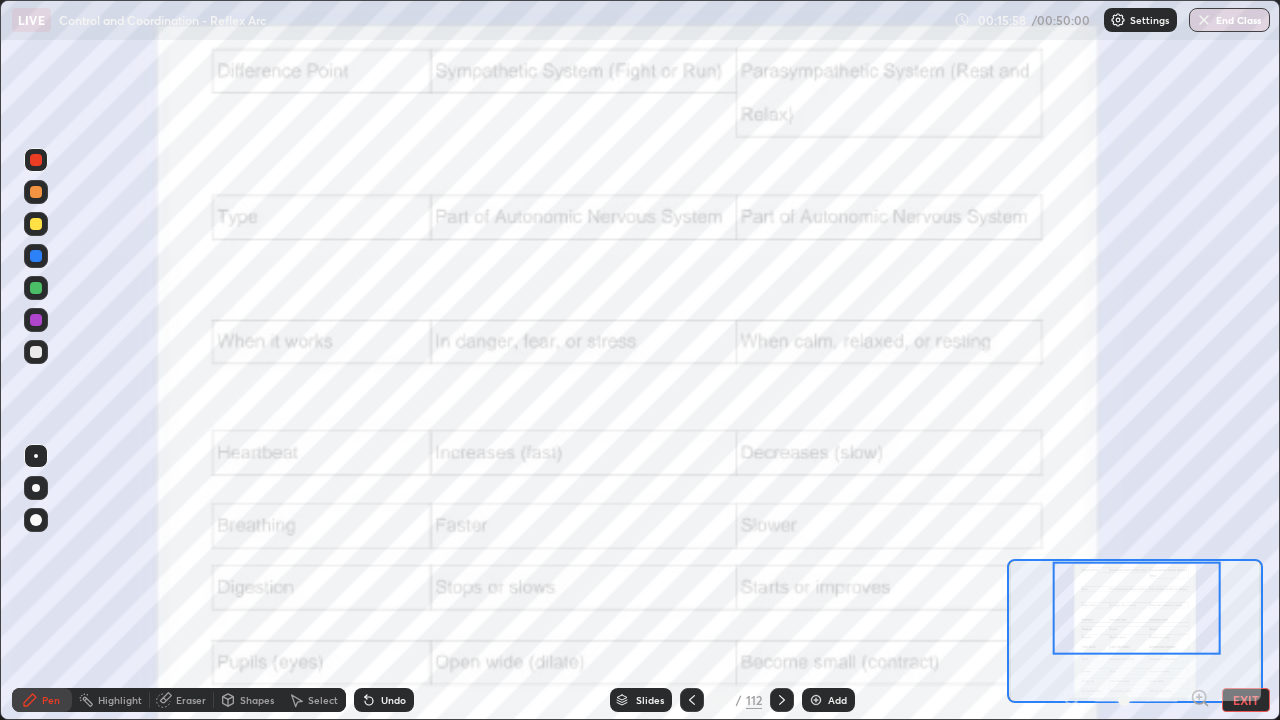 click 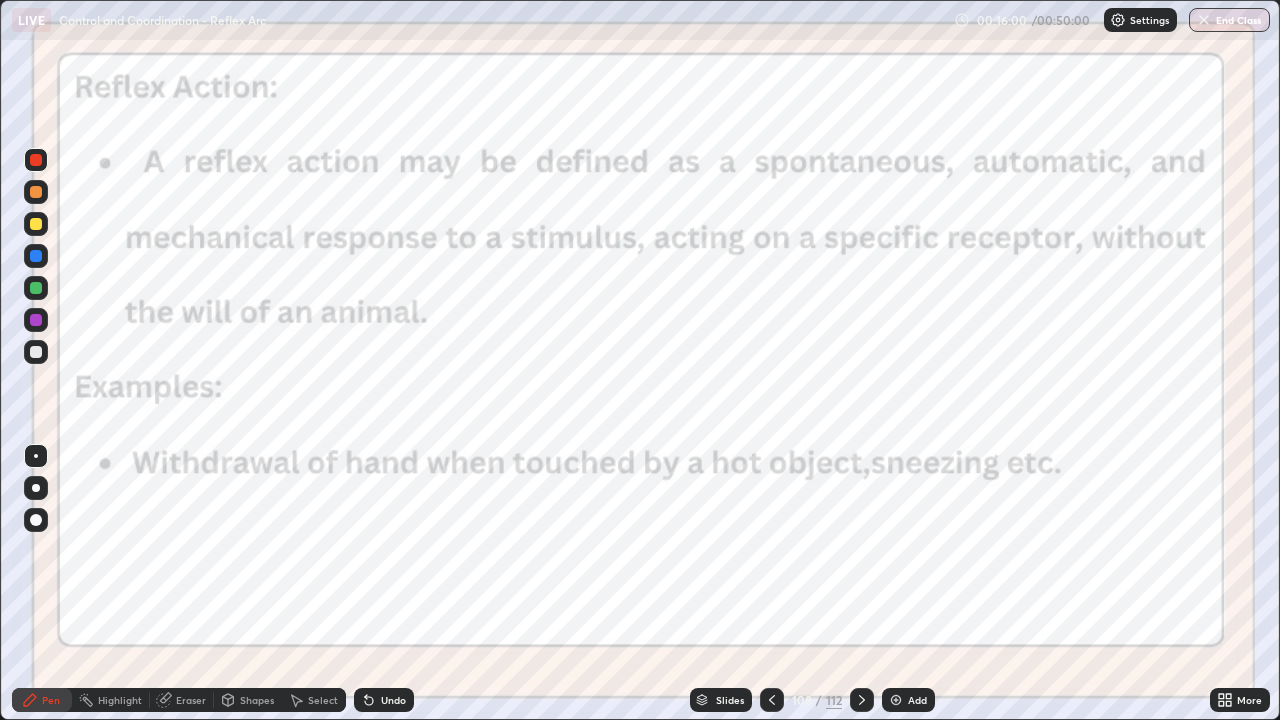 click on "More" at bounding box center (1240, 700) 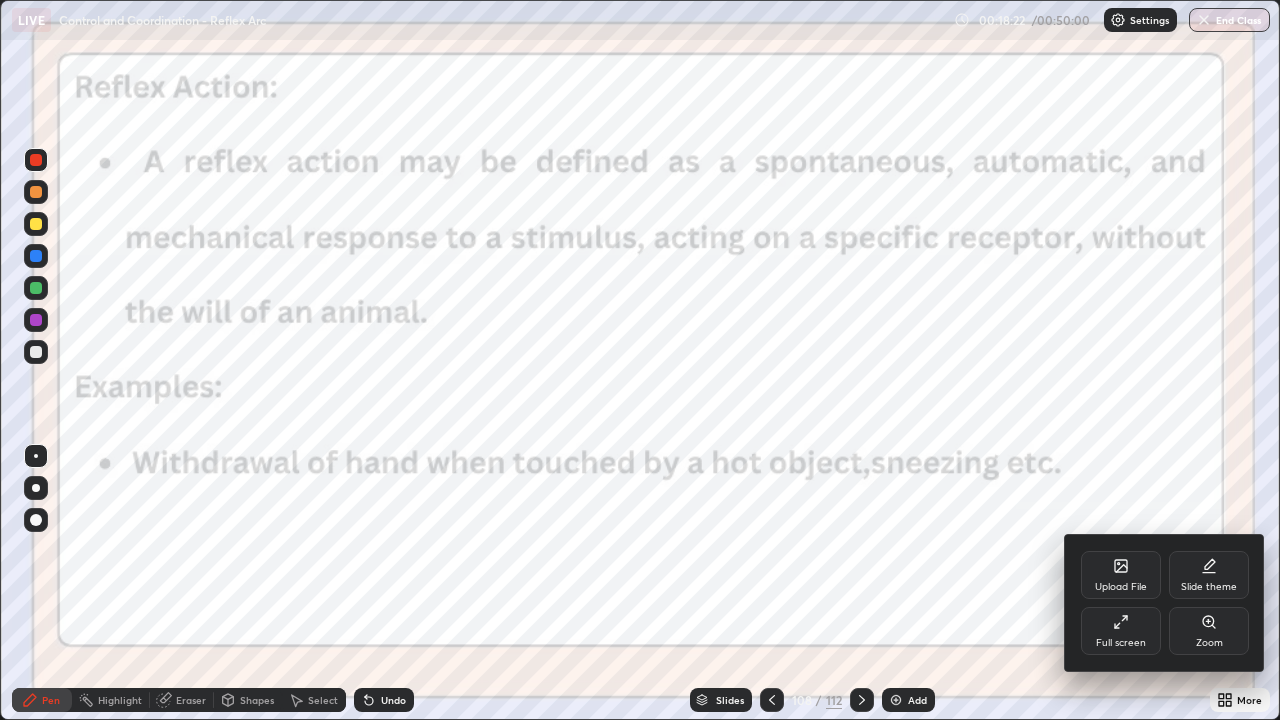 click at bounding box center [640, 360] 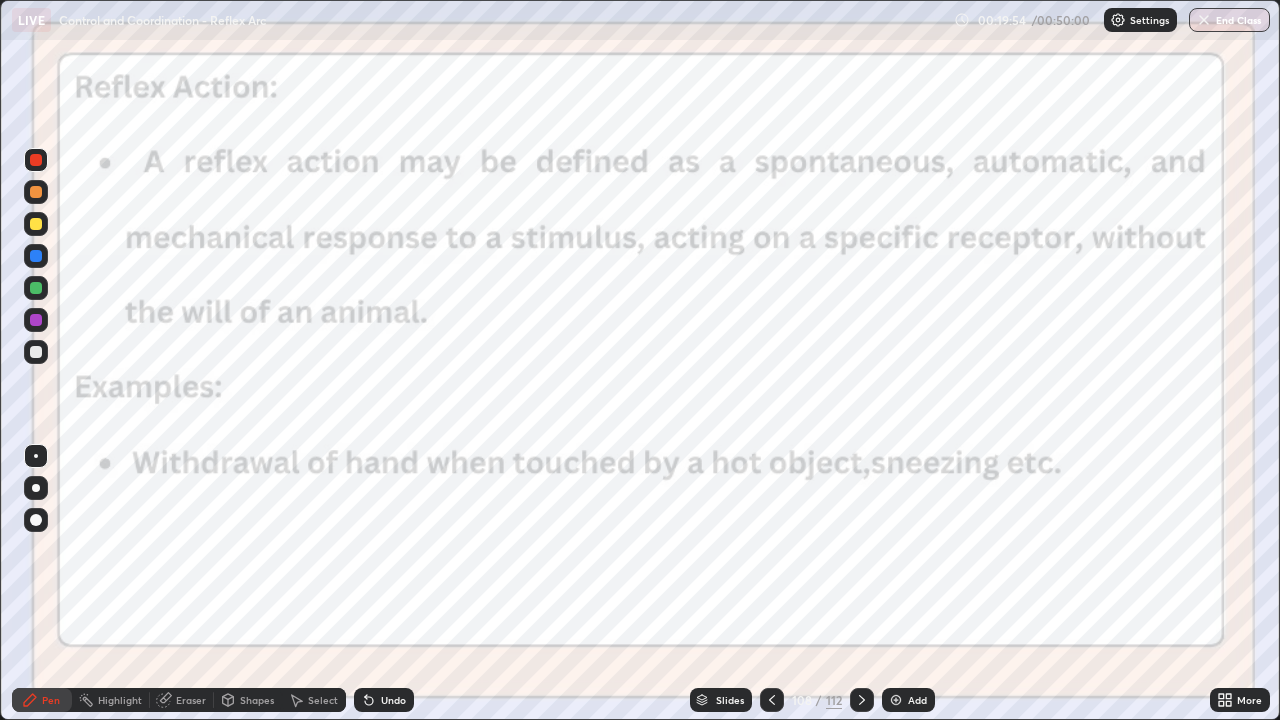click on "Eraser" at bounding box center [182, 700] 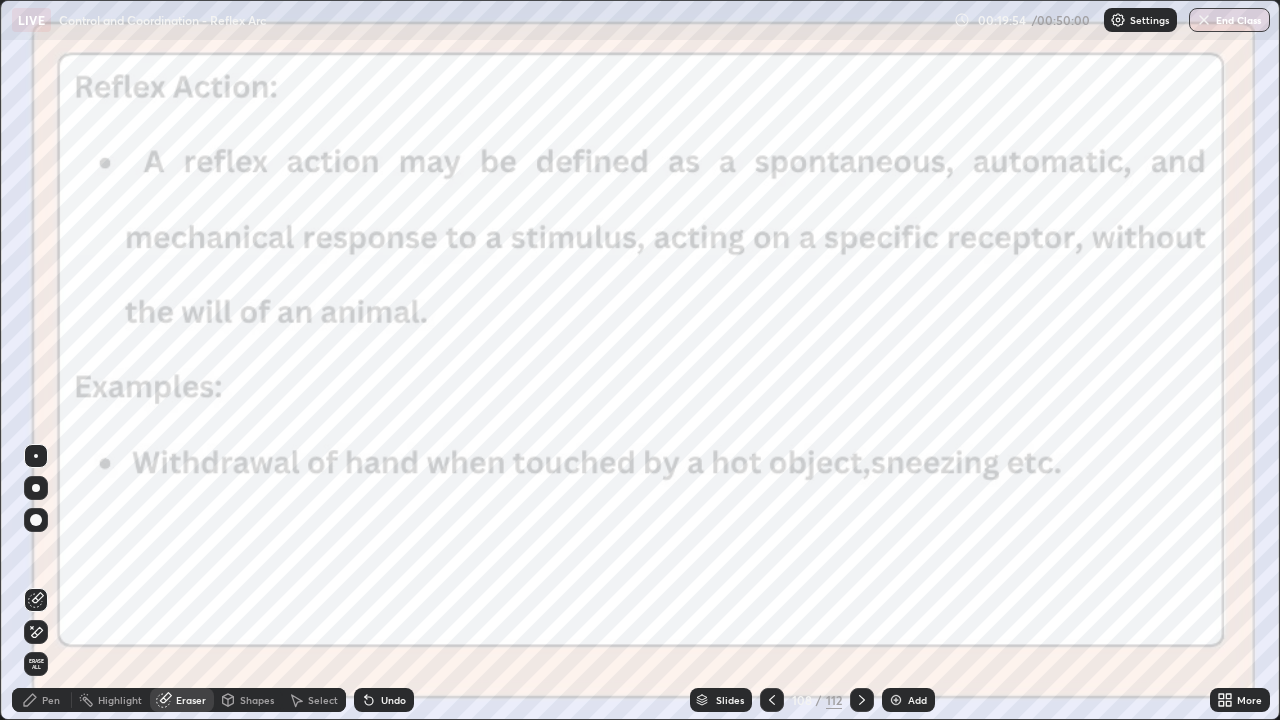 click on "Erase all" at bounding box center (36, 664) 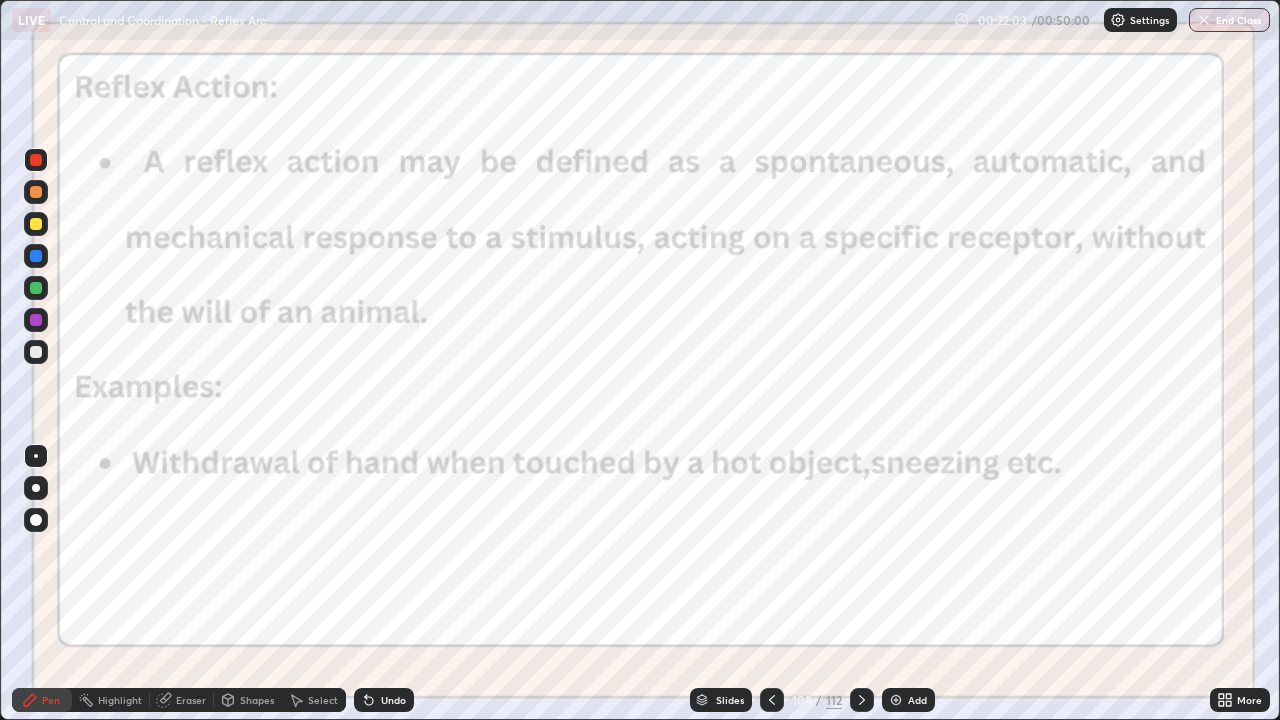 click 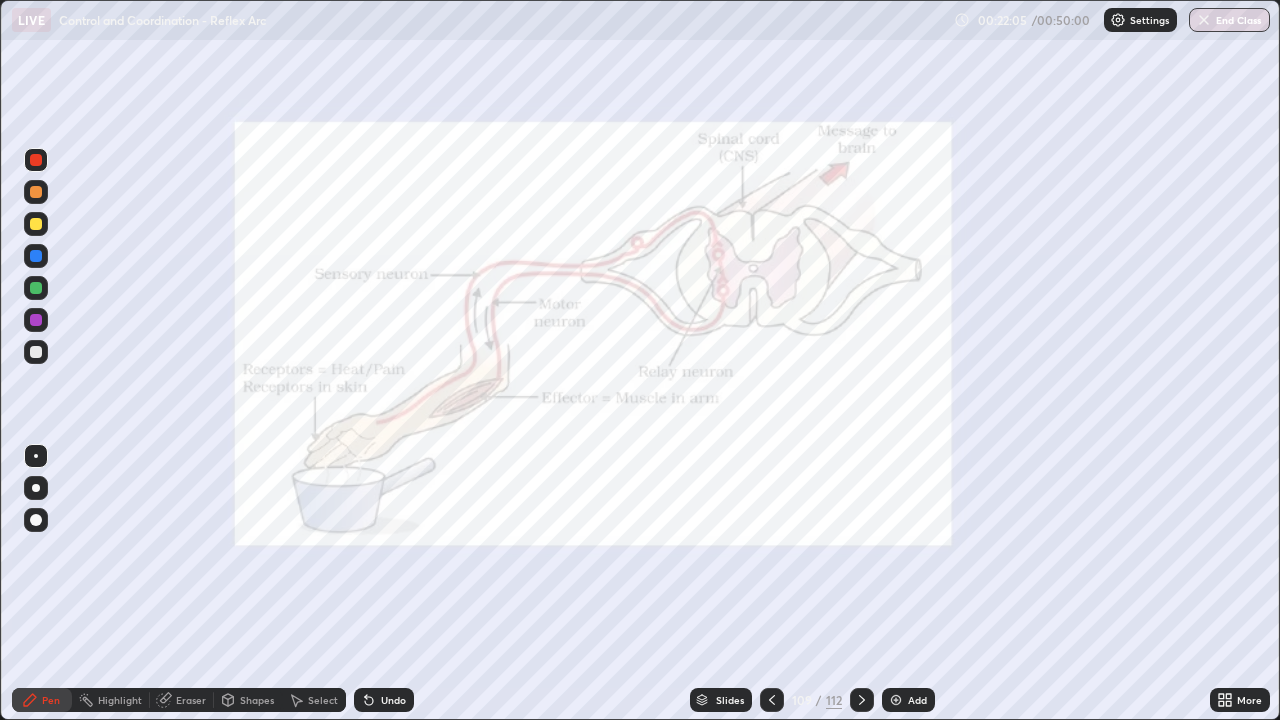 click at bounding box center [862, 700] 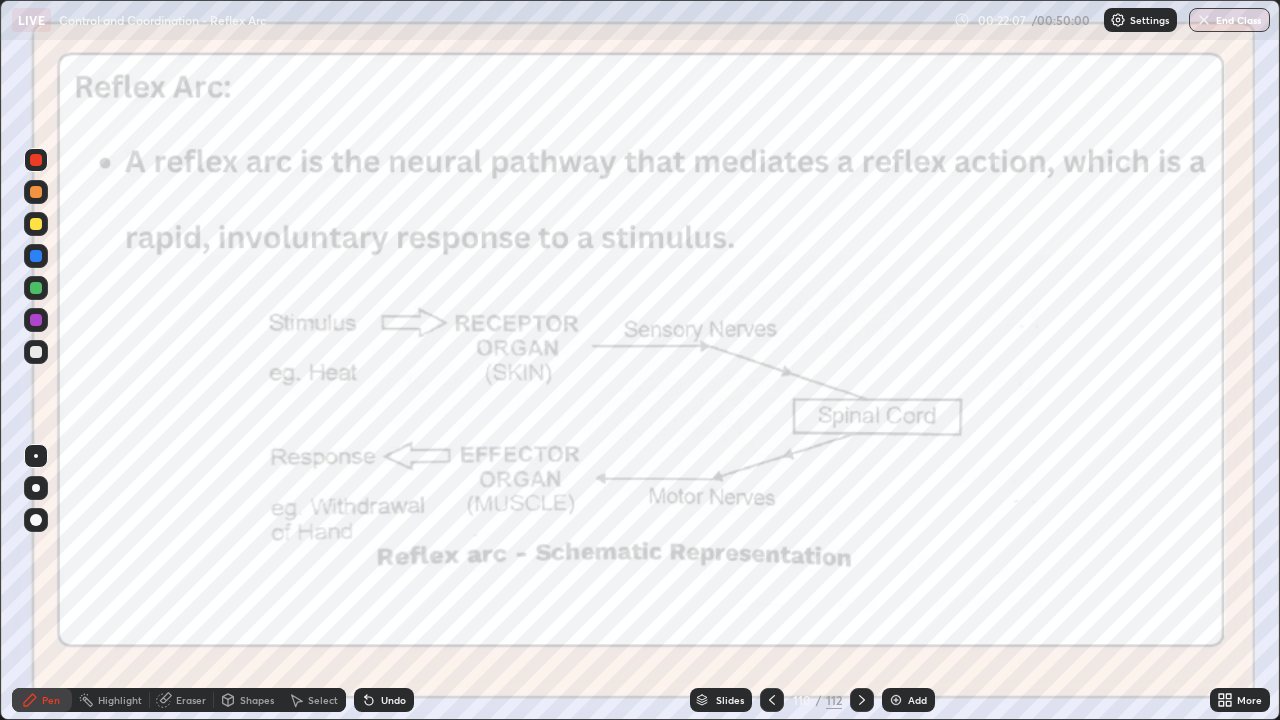 click 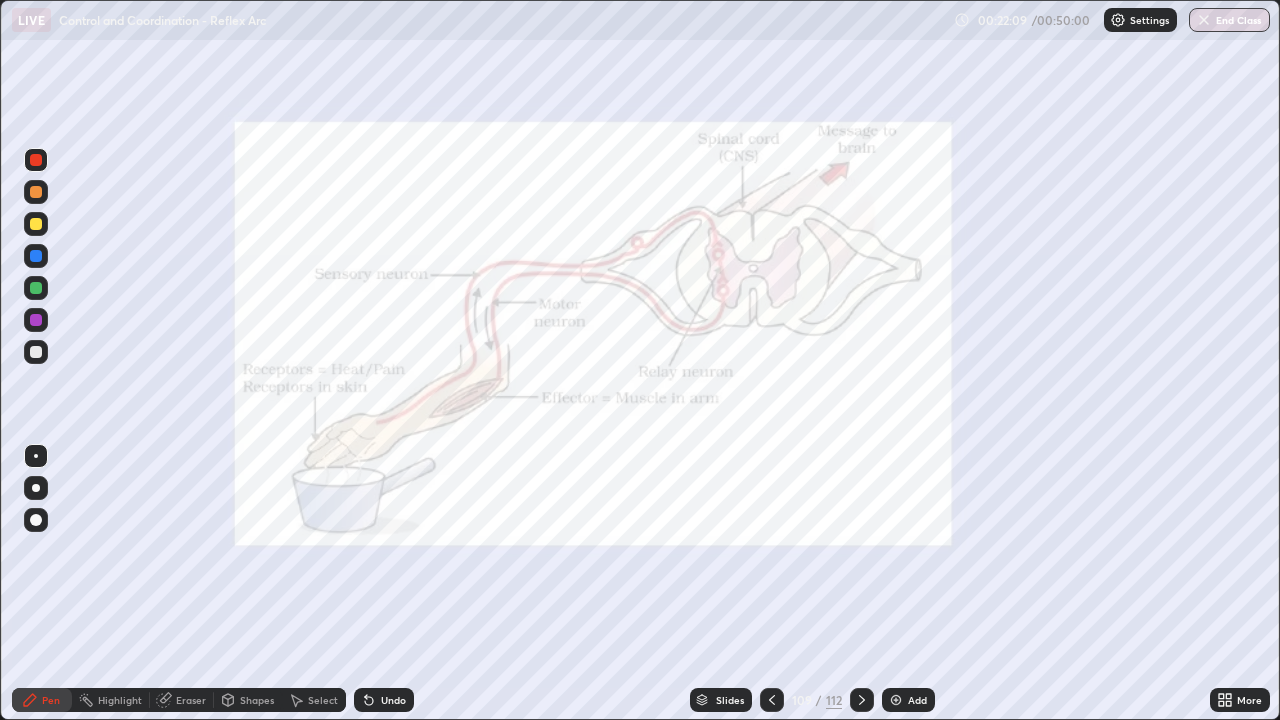 click 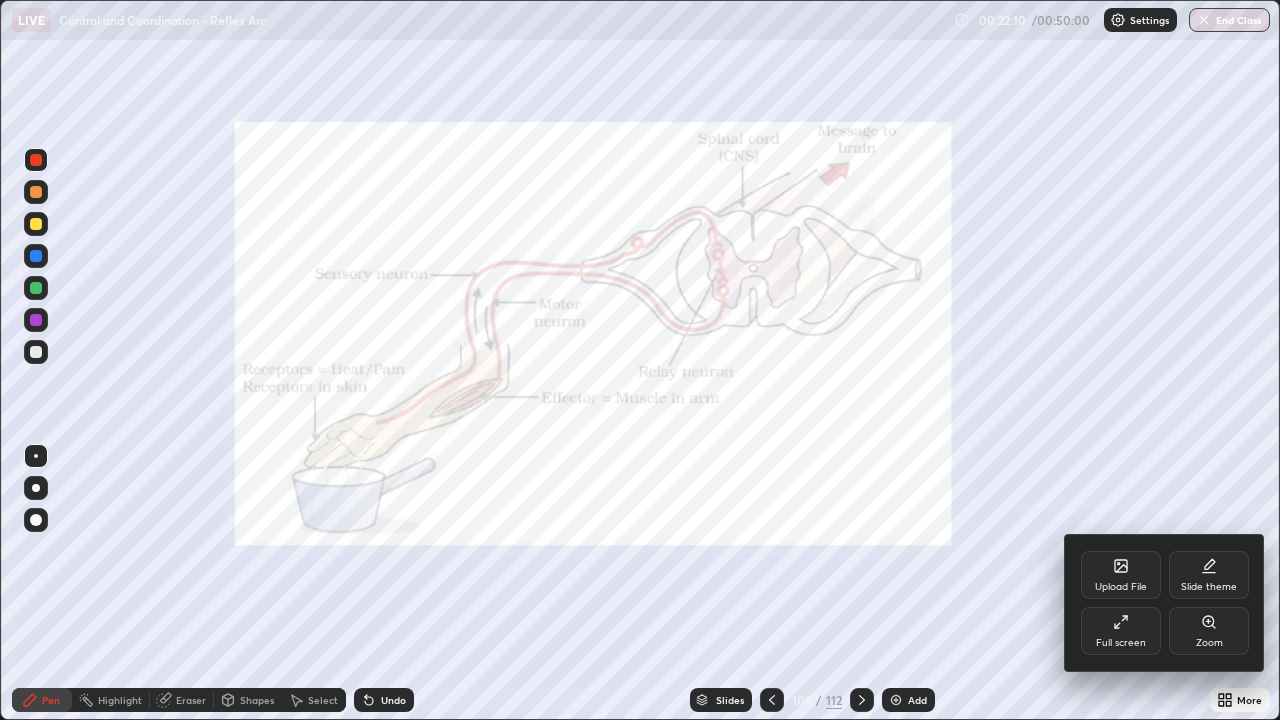 click on "Zoom" at bounding box center [1209, 643] 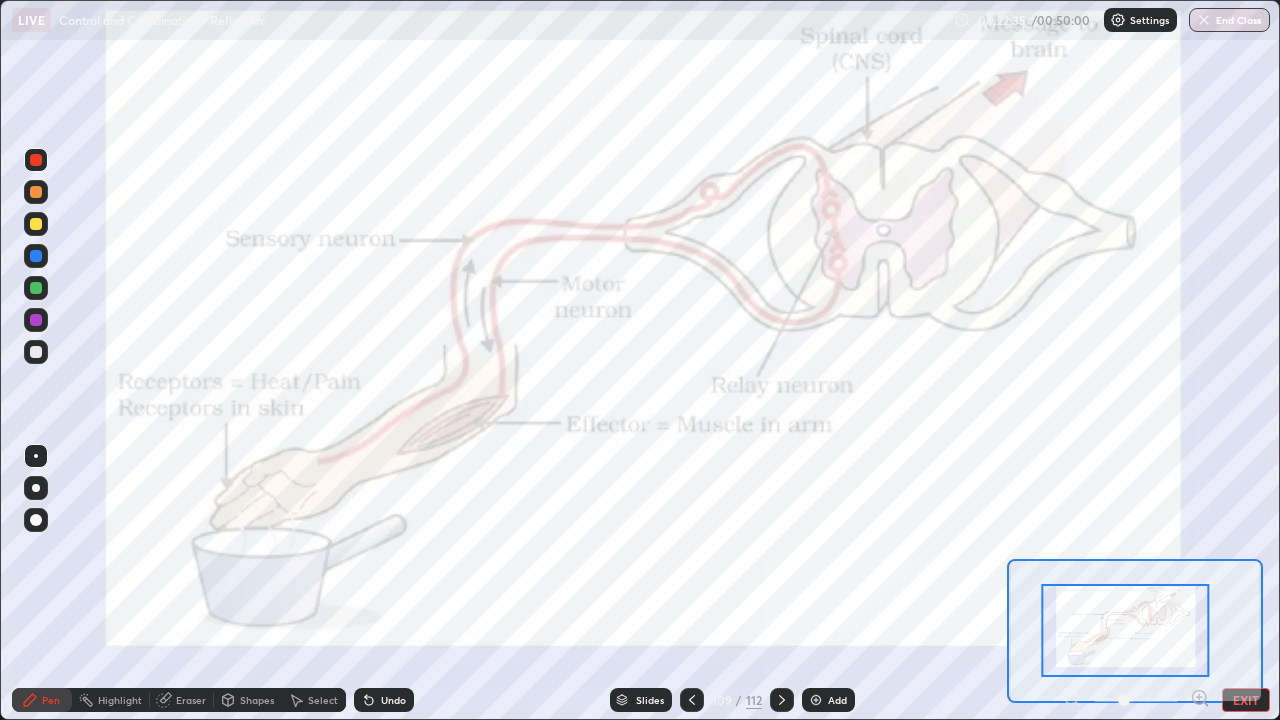 click at bounding box center [36, 160] 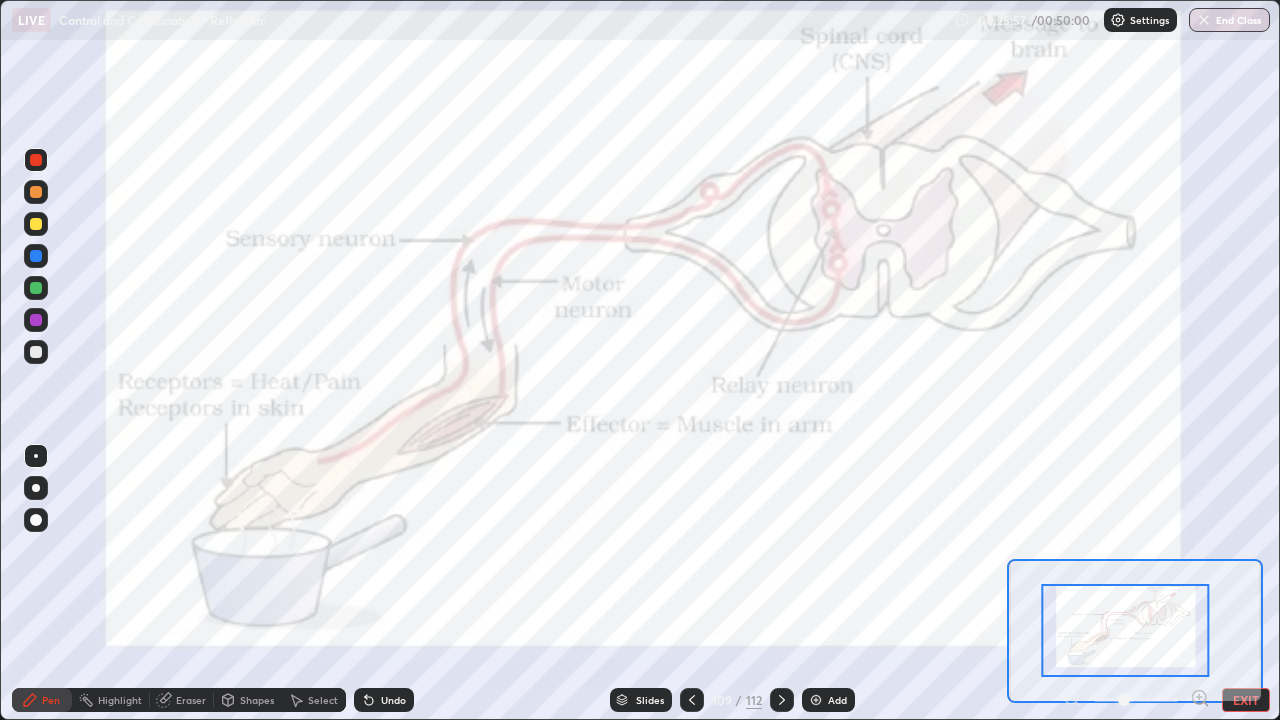 click on "Eraser" at bounding box center (191, 700) 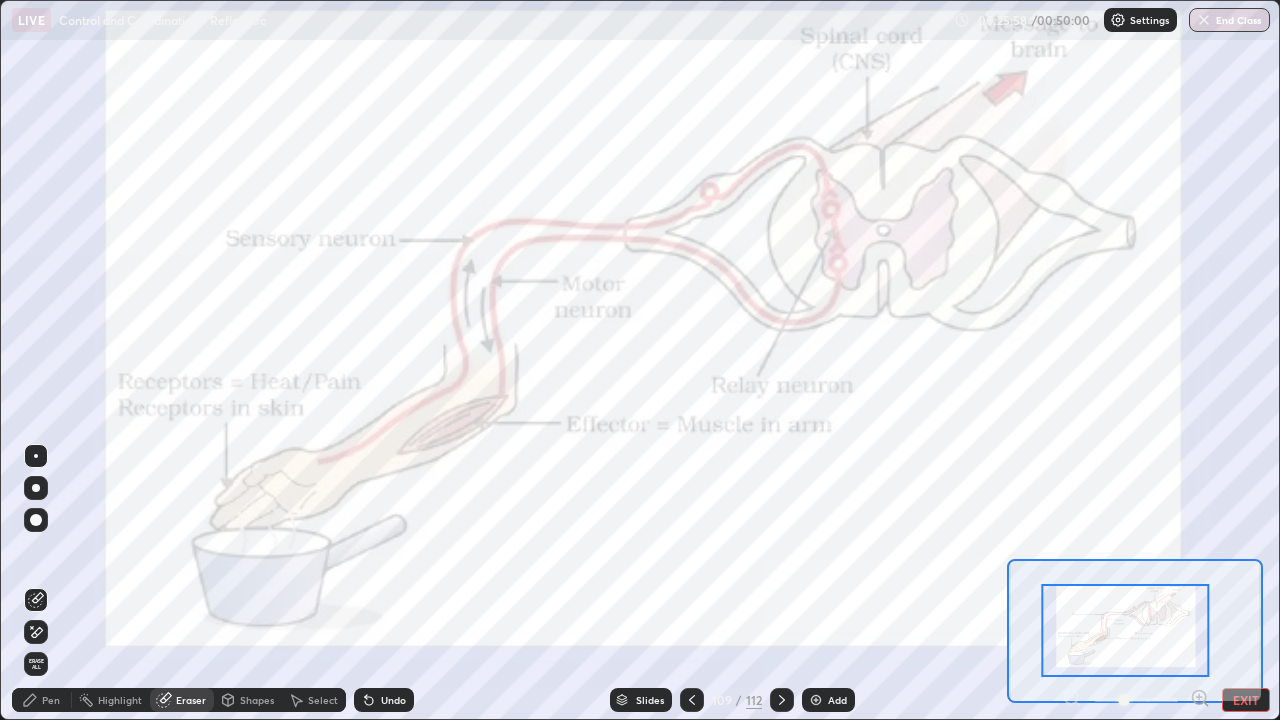 click on "Erase all" at bounding box center (36, 664) 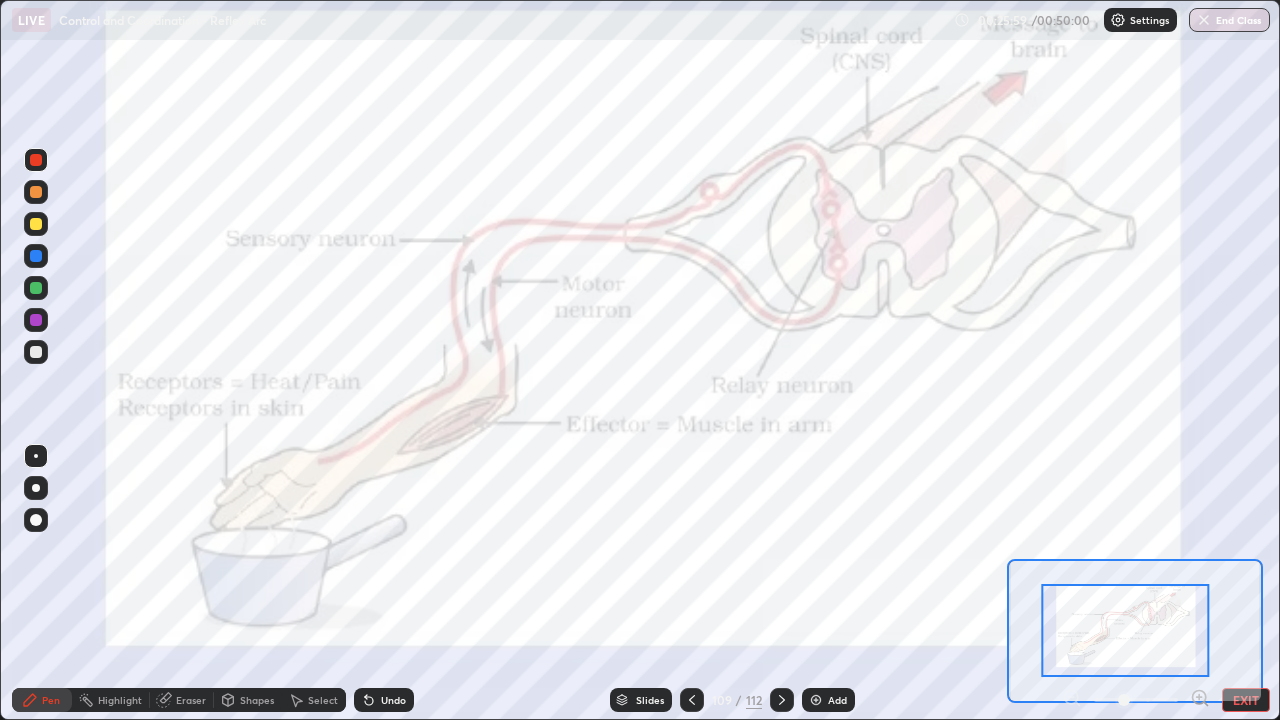 click at bounding box center [36, 224] 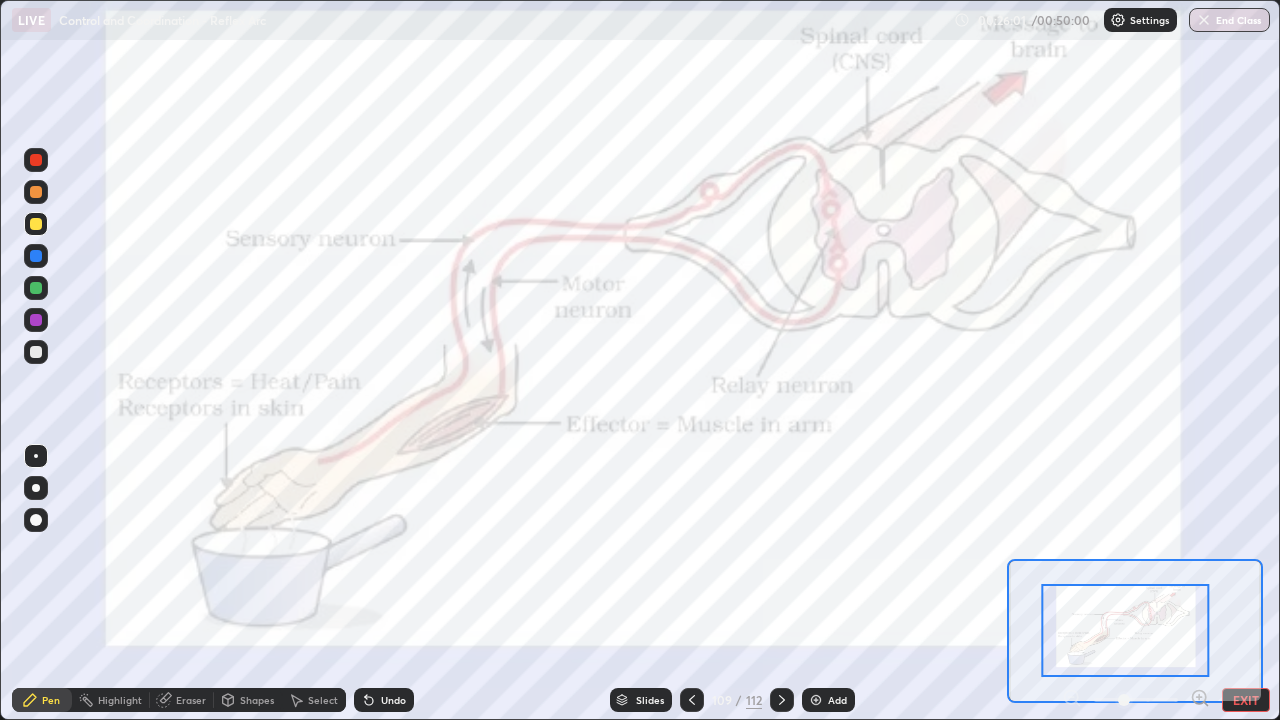 click at bounding box center [36, 160] 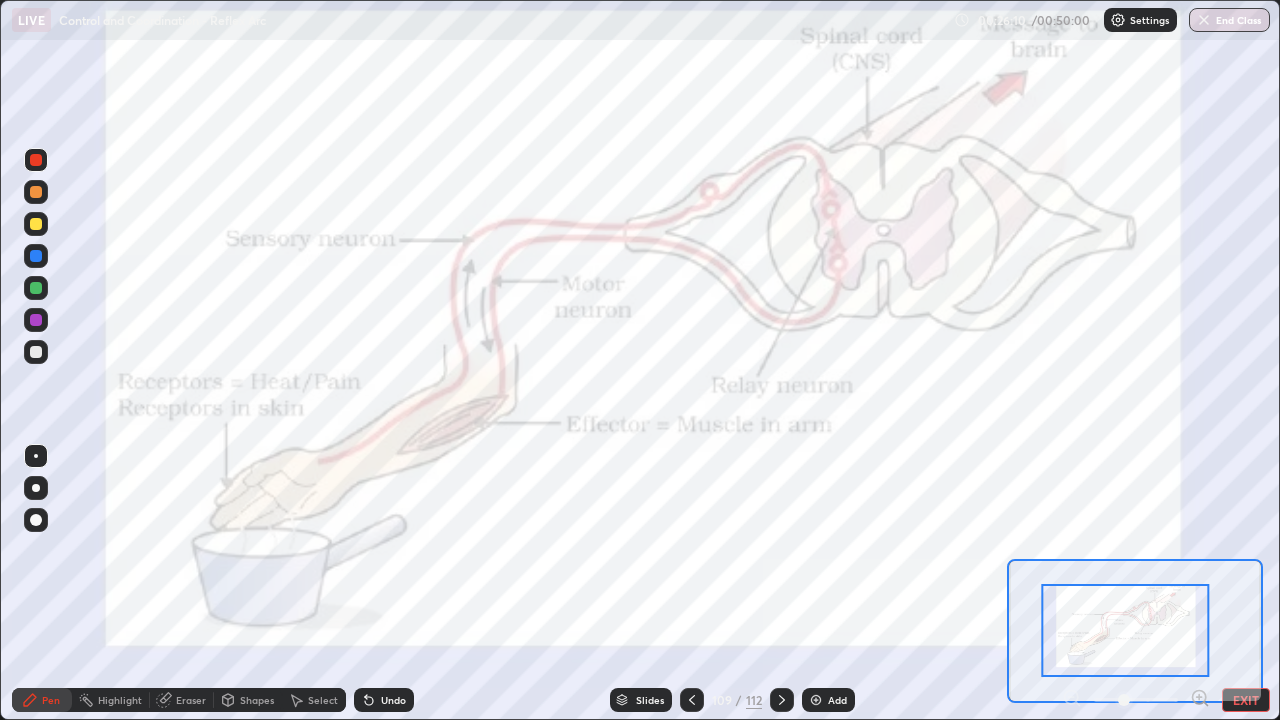 click at bounding box center (36, 256) 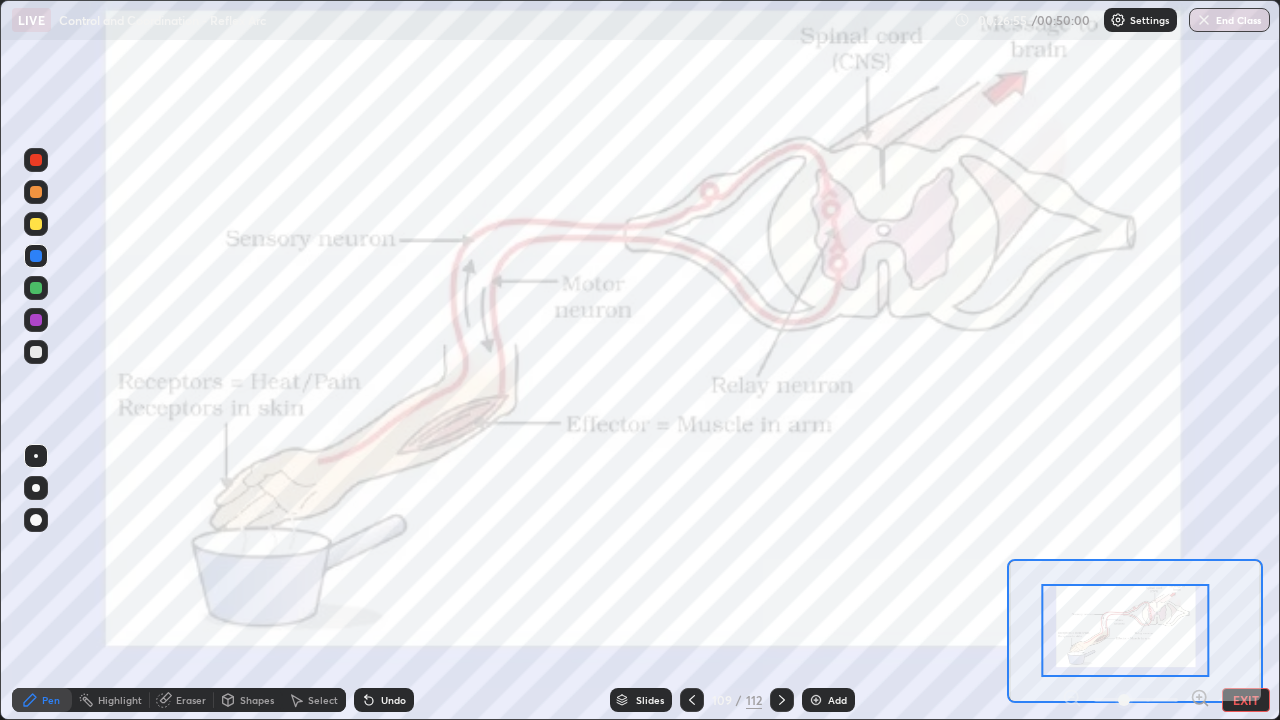 click on "Eraser" at bounding box center (182, 700) 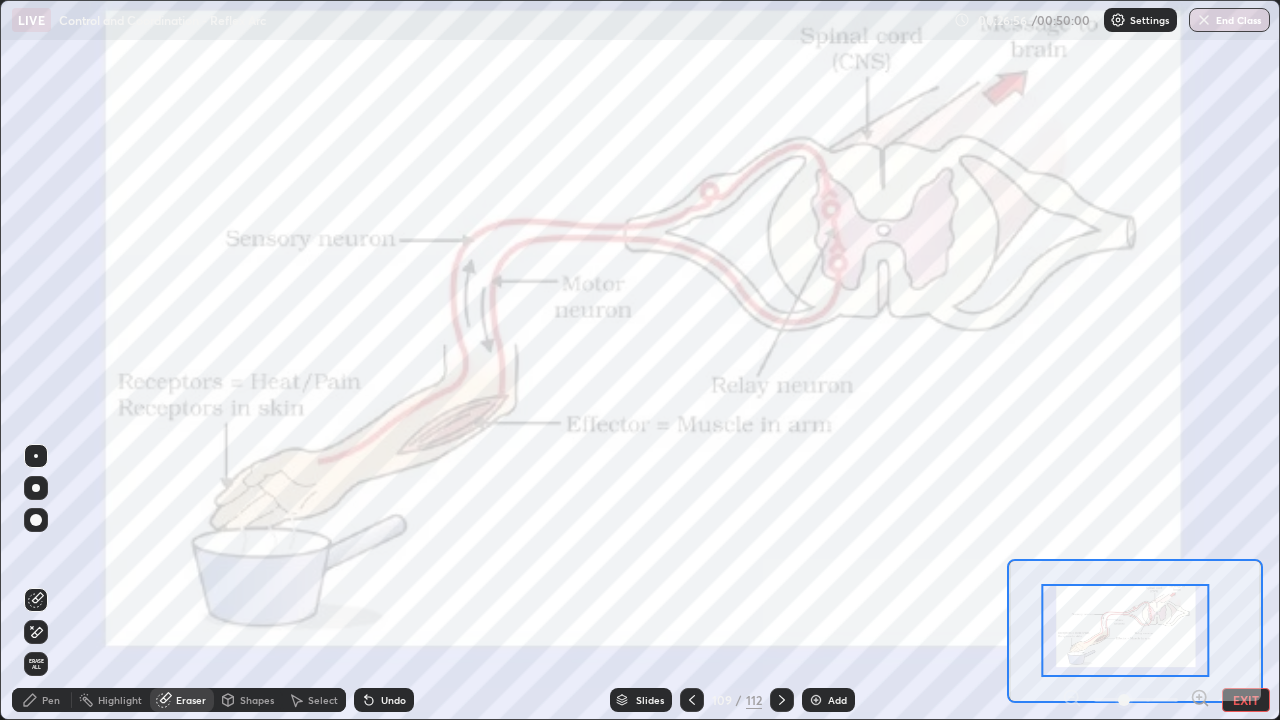 click on "Erase all" at bounding box center [36, 664] 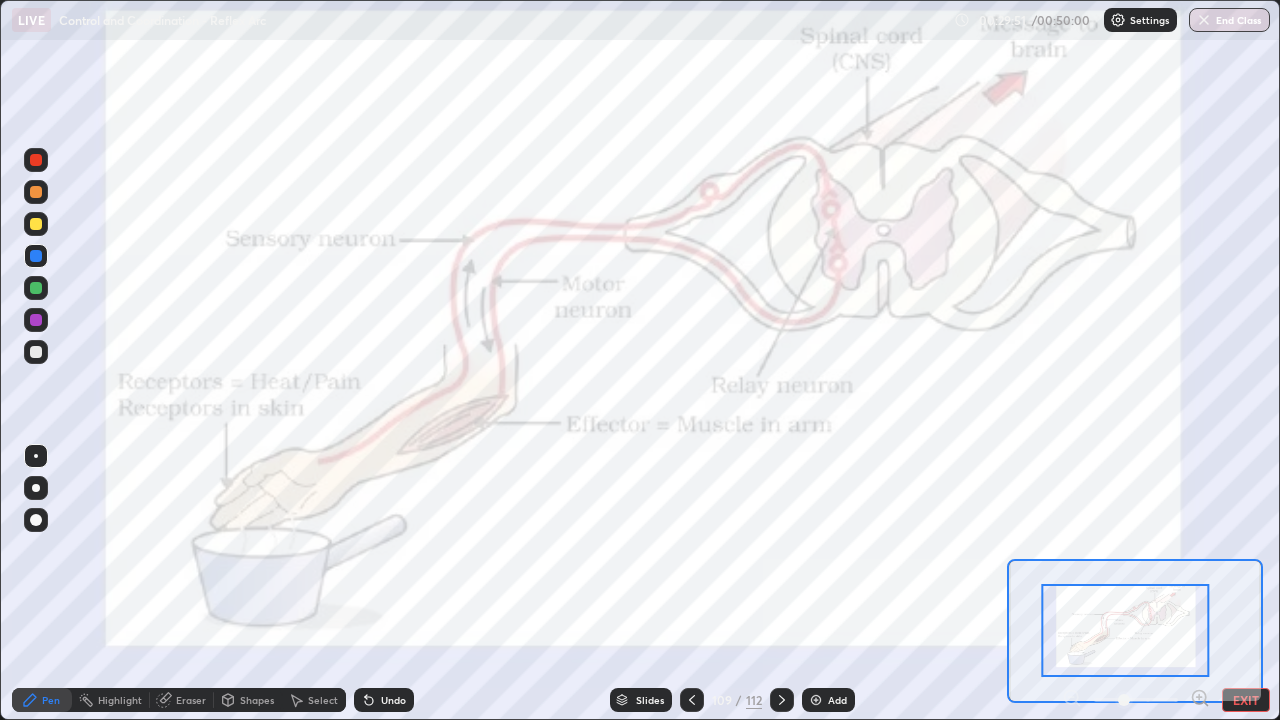 click 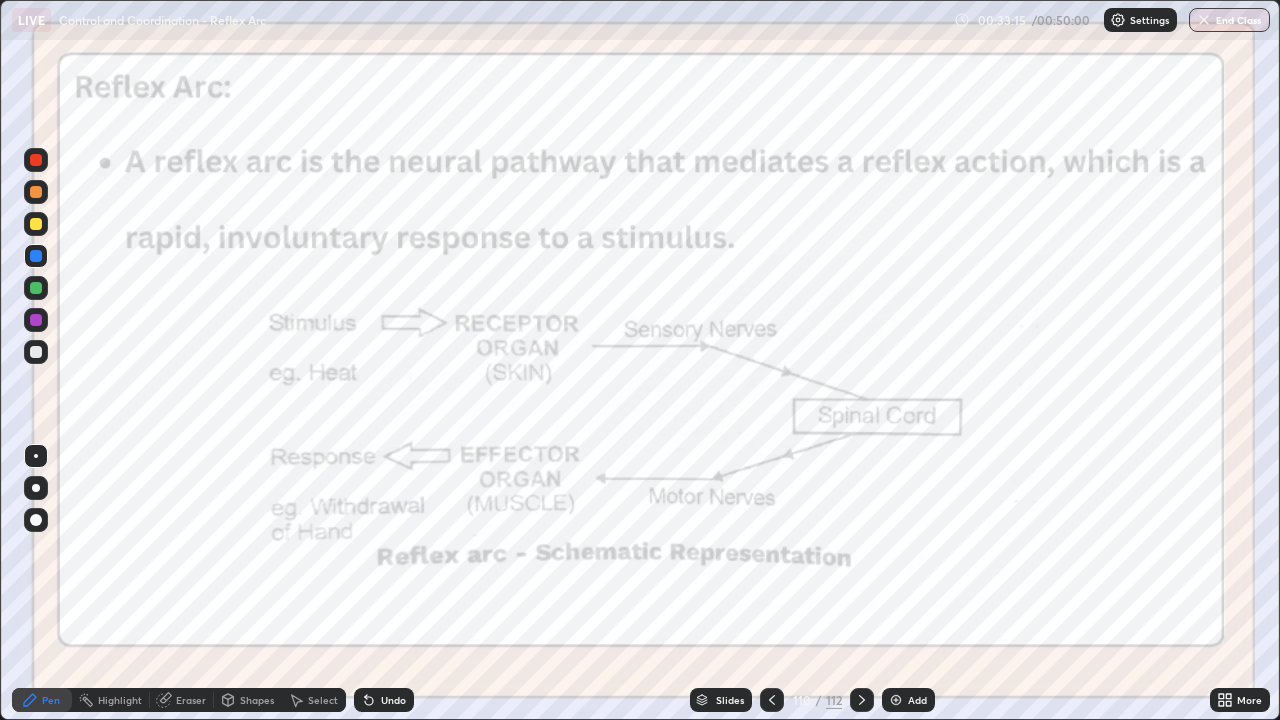 click 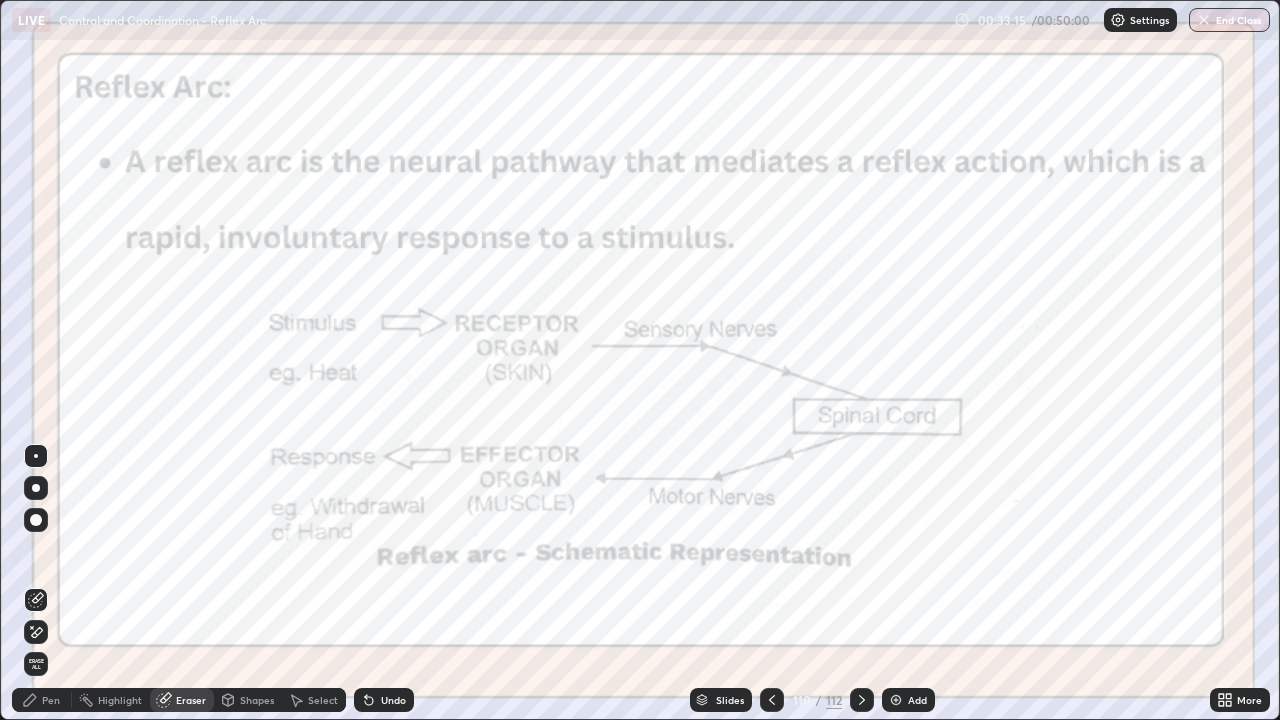 click on "Erase all" at bounding box center (36, 664) 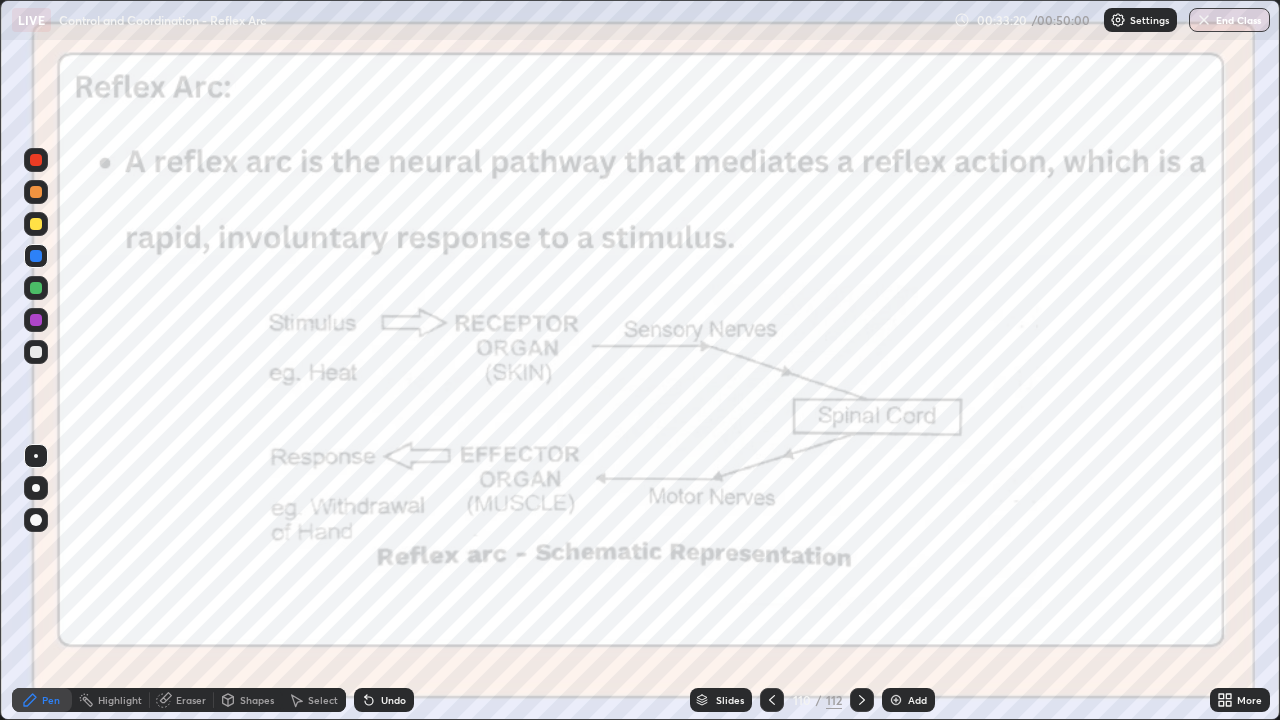 click 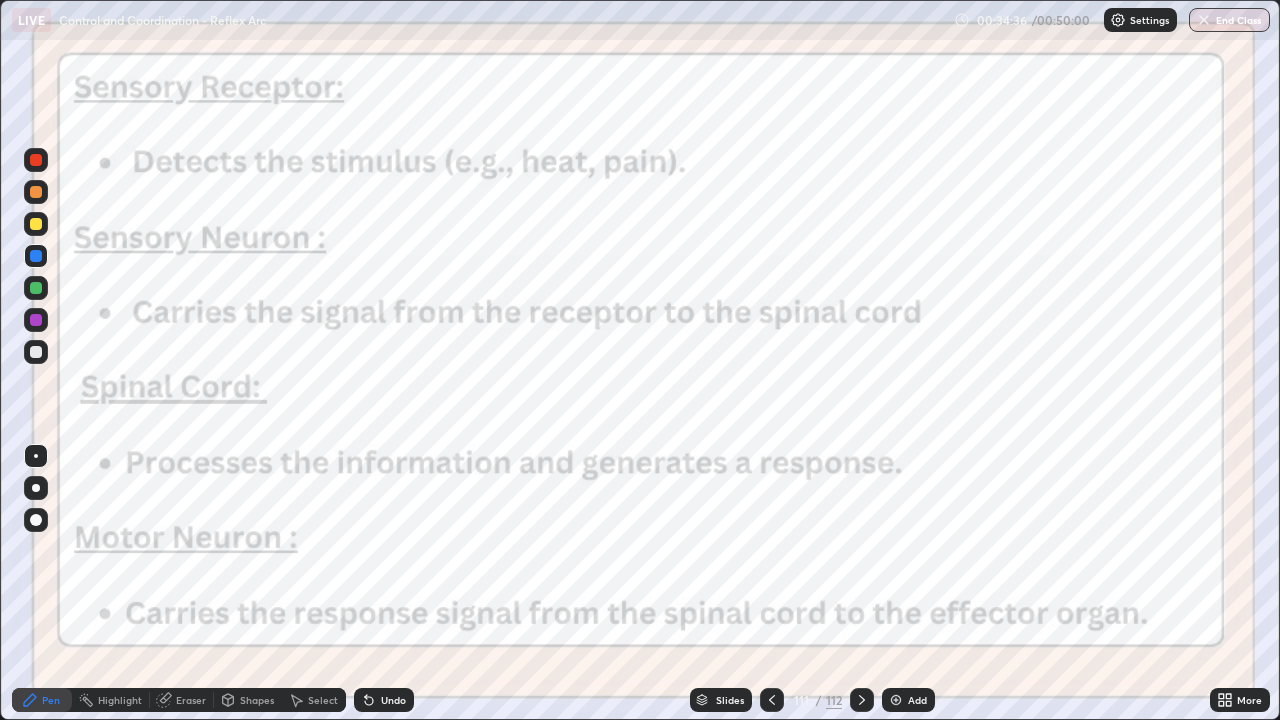click 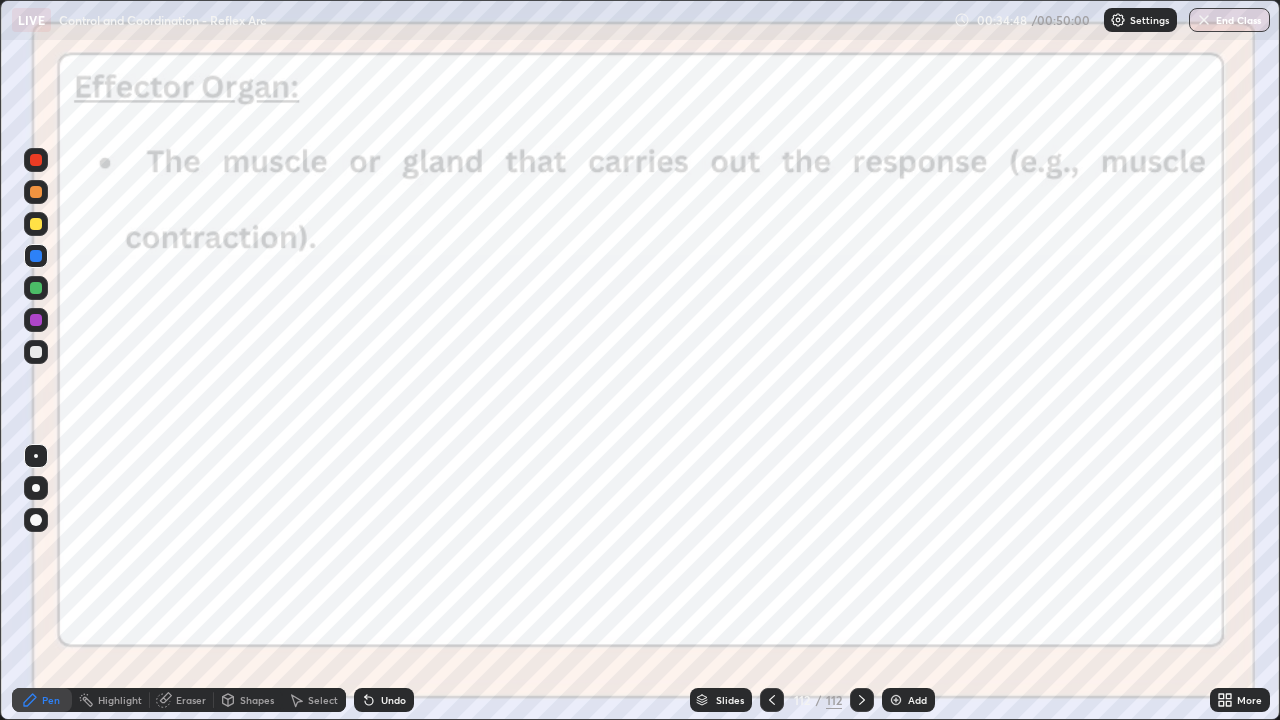 click 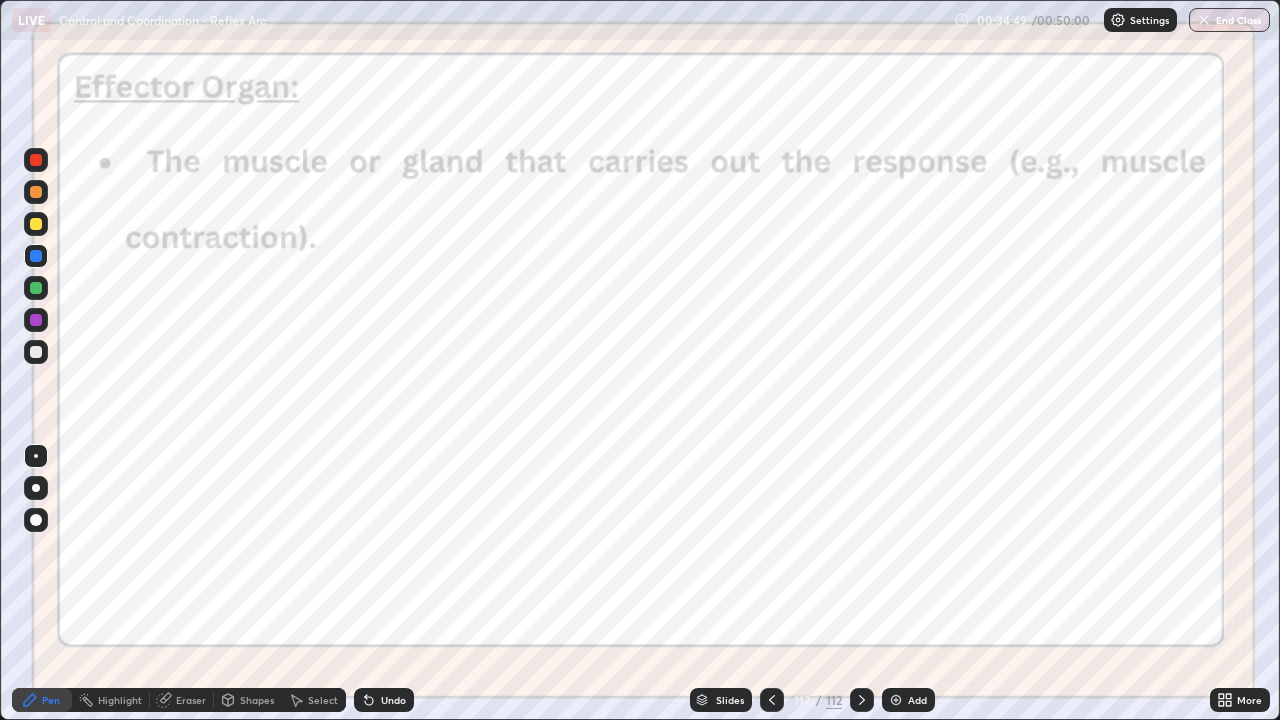 click on "Slides" at bounding box center [730, 700] 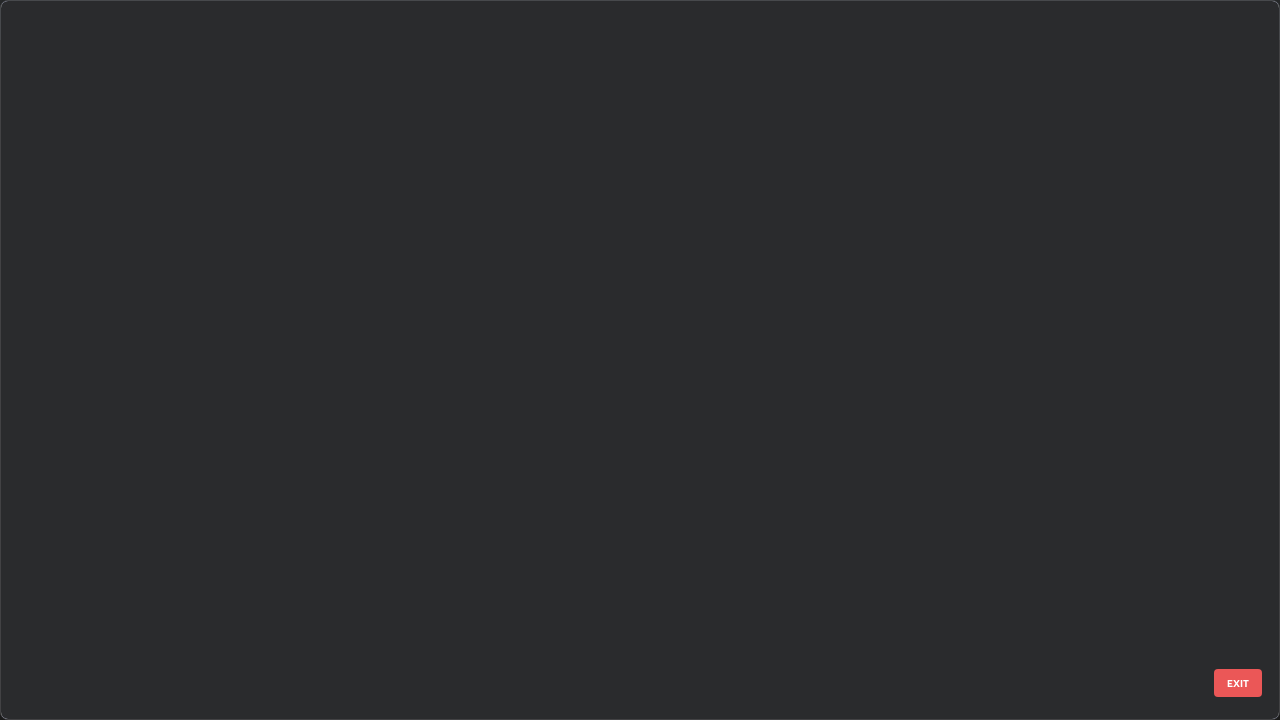 scroll, scrollTop: 7817, scrollLeft: 0, axis: vertical 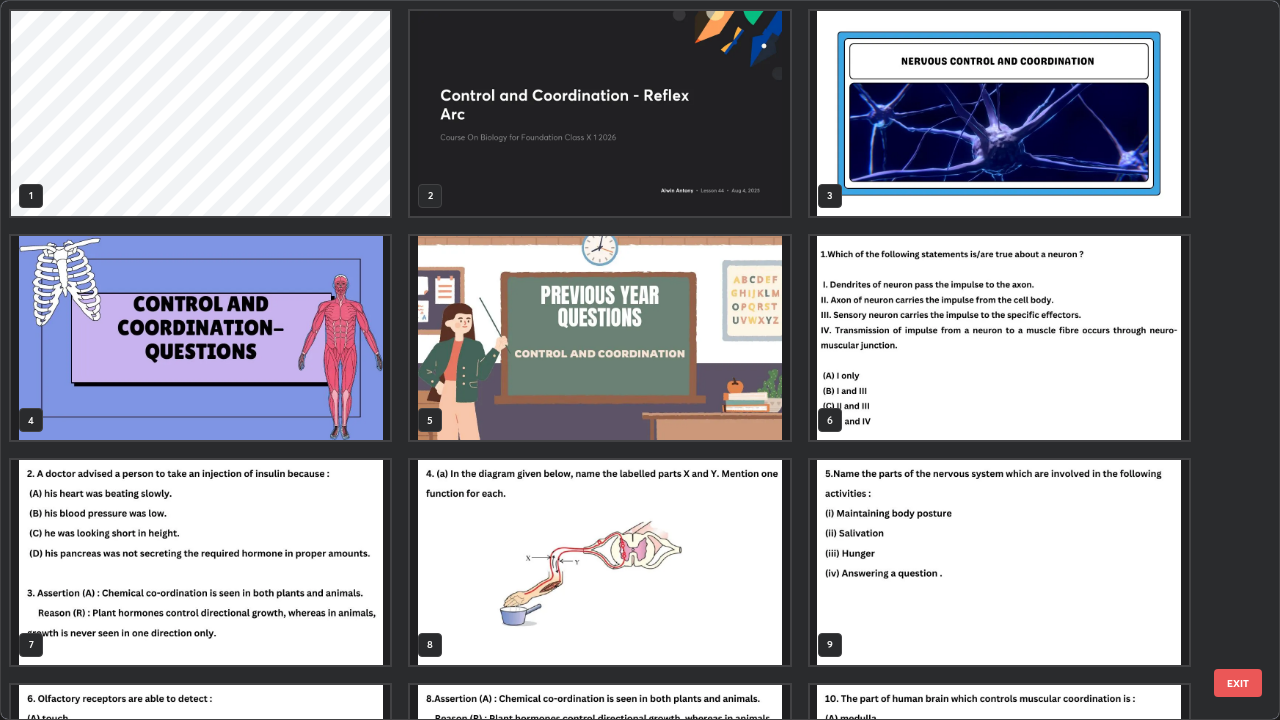 click at bounding box center (999, 338) 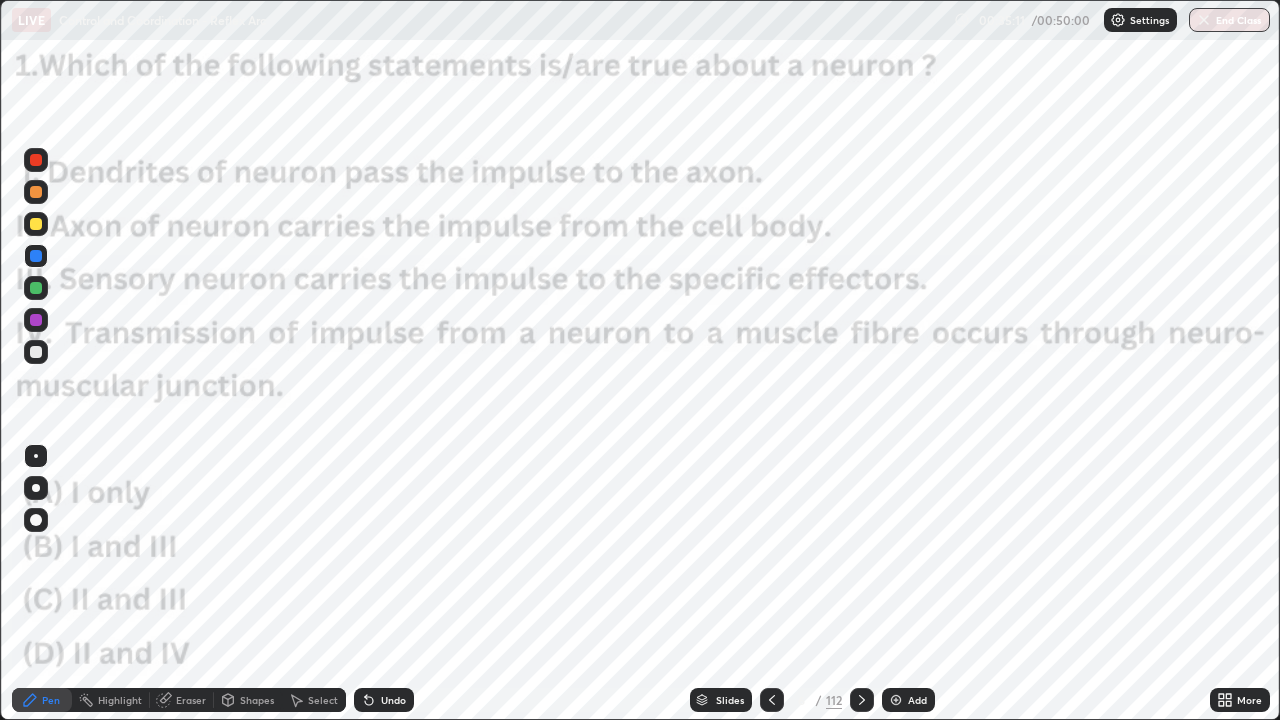 click on "Add" at bounding box center (917, 700) 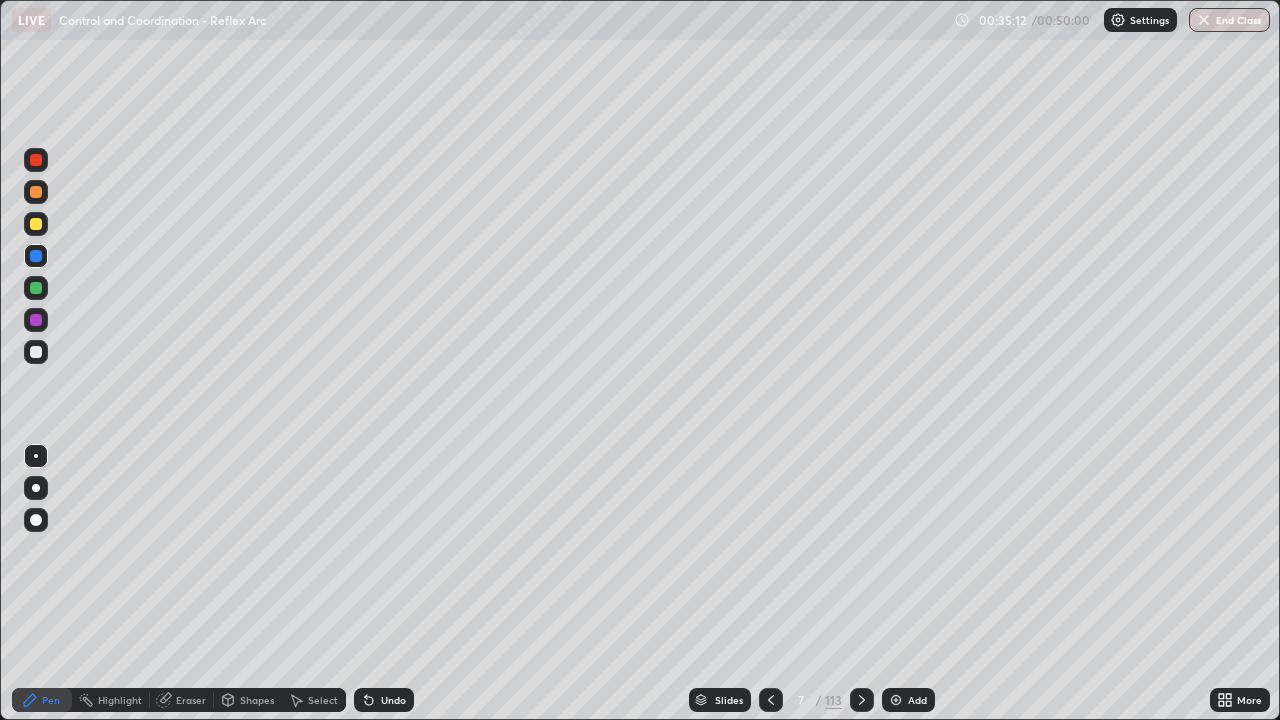 click 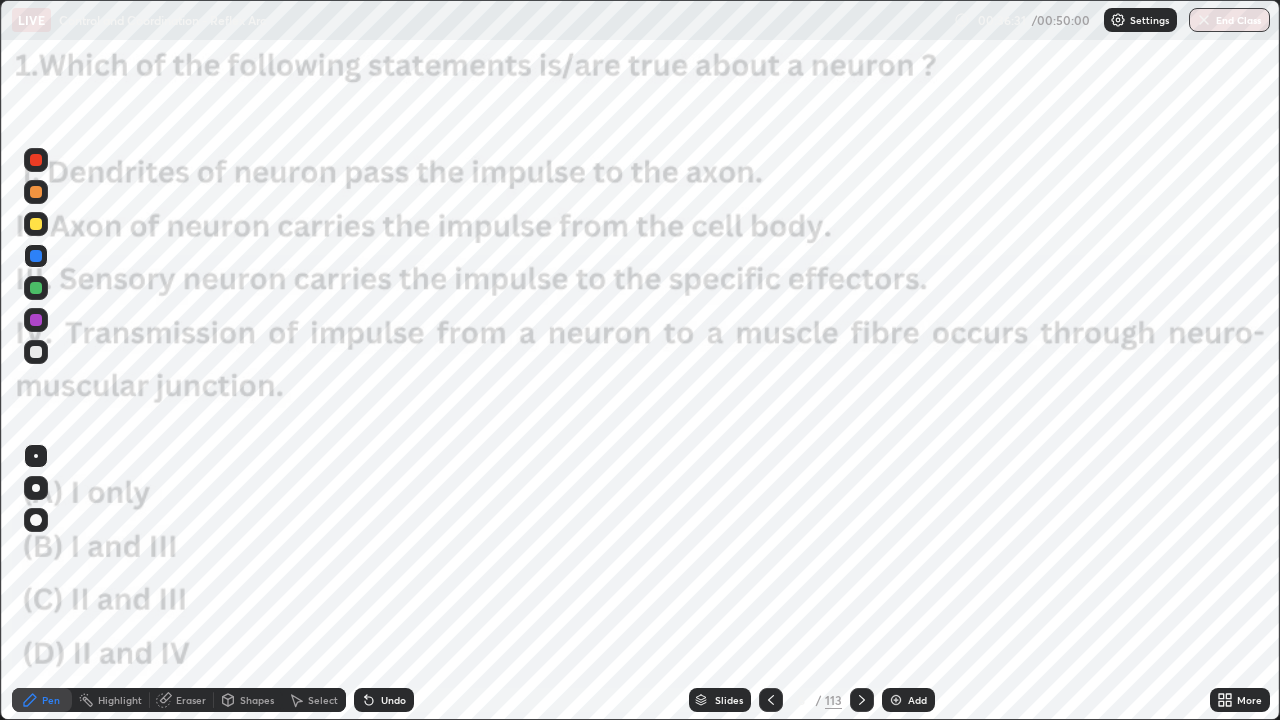 click 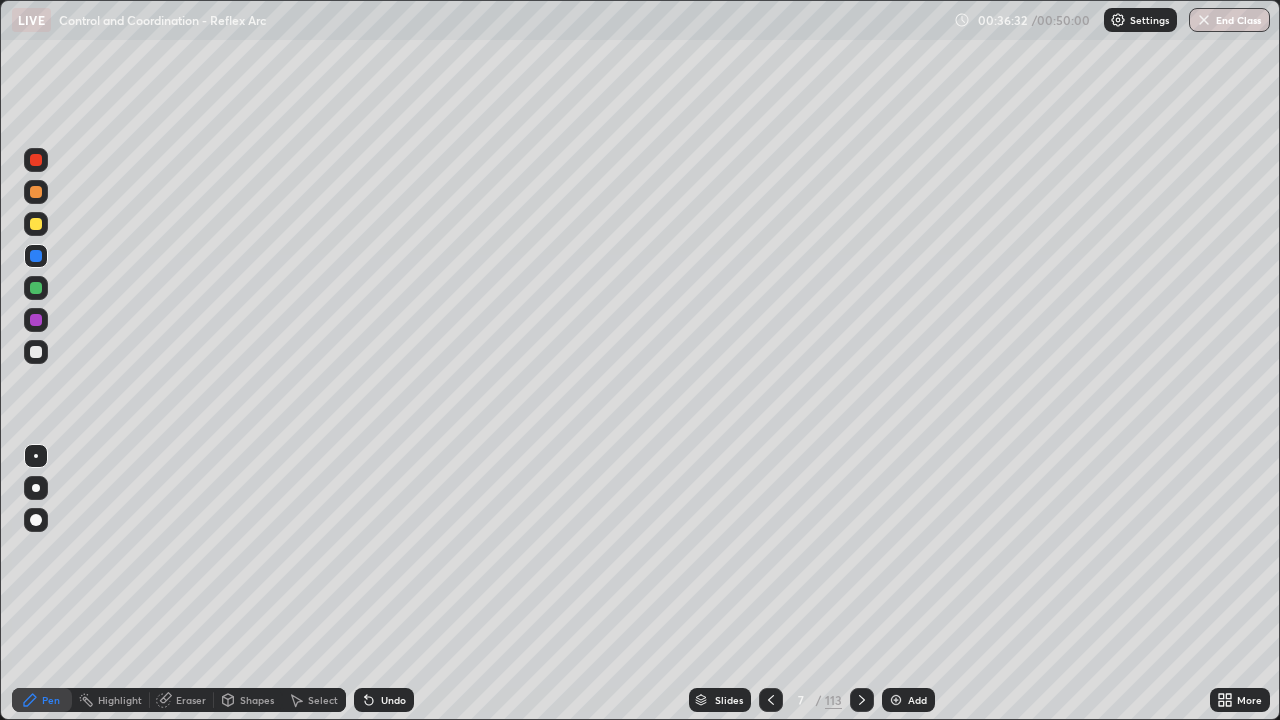click at bounding box center [862, 700] 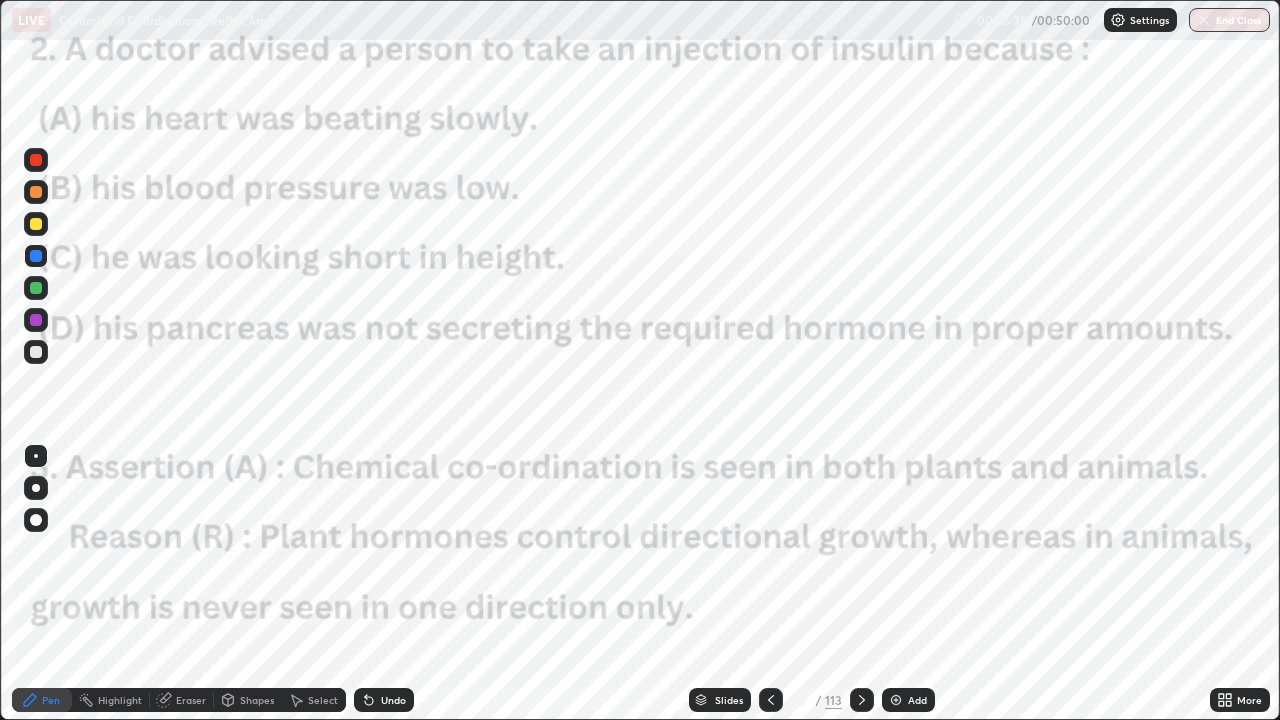 click 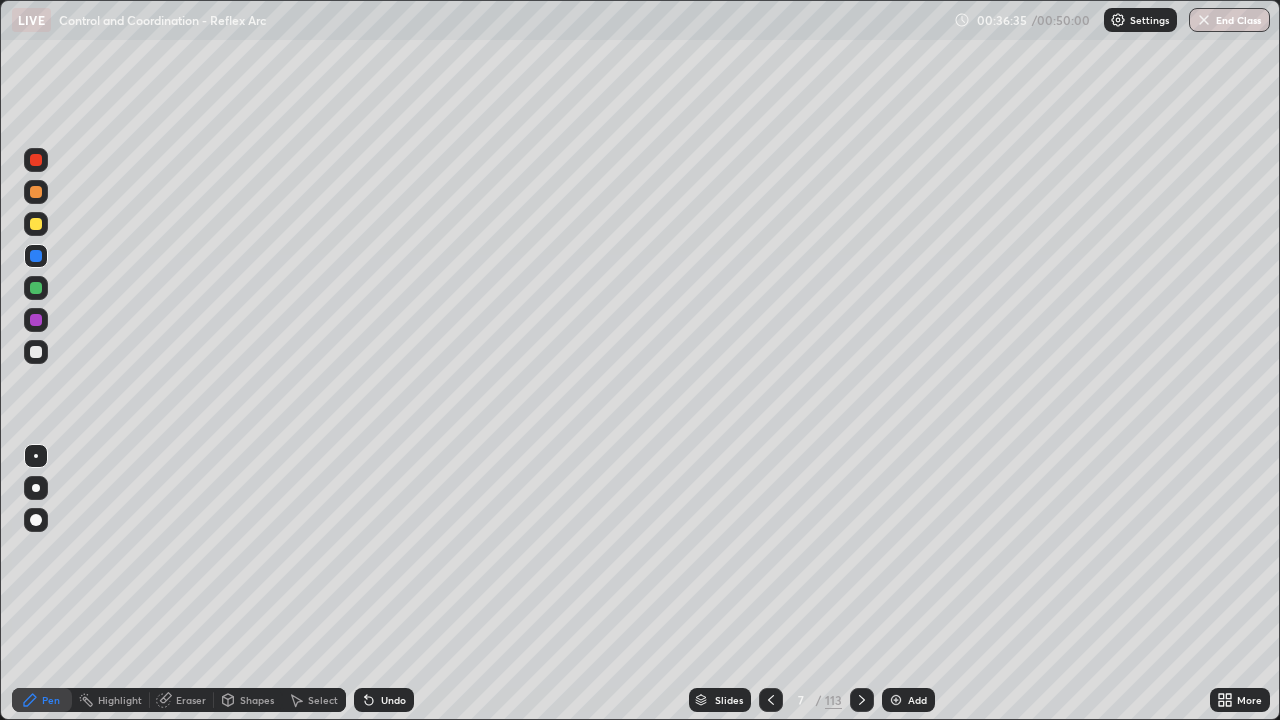 click 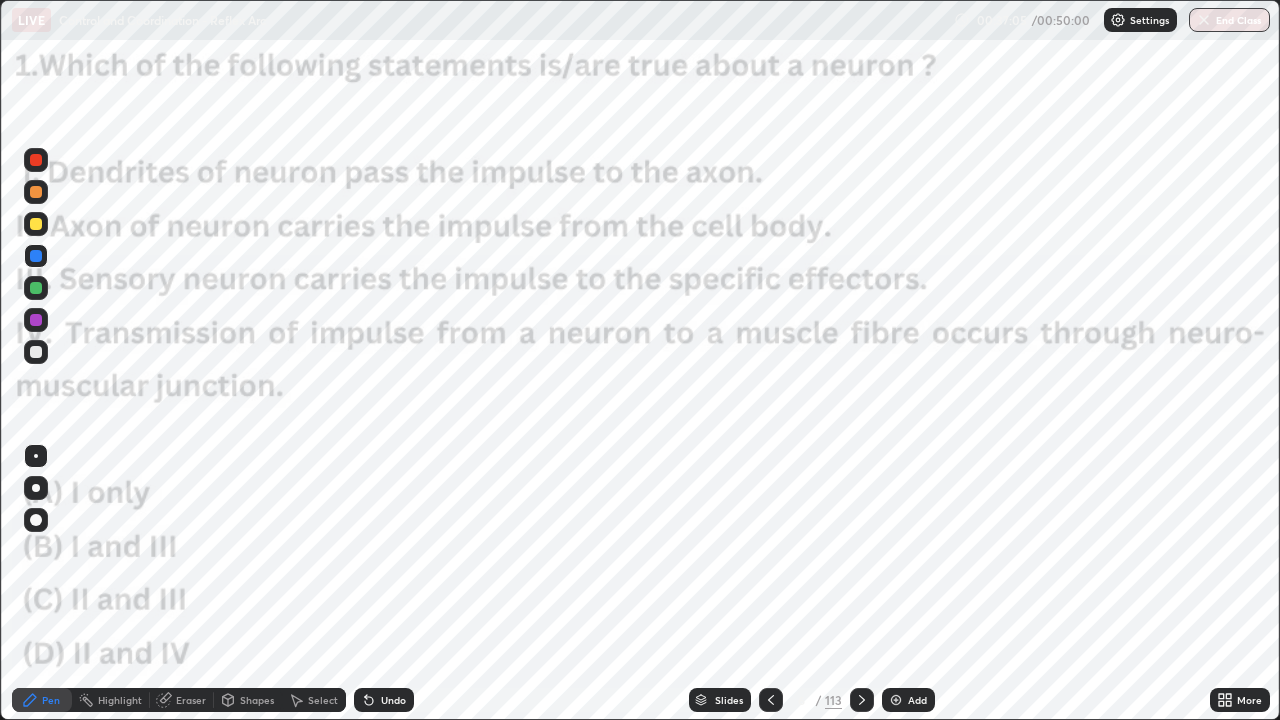 click on "Eraser" at bounding box center [191, 700] 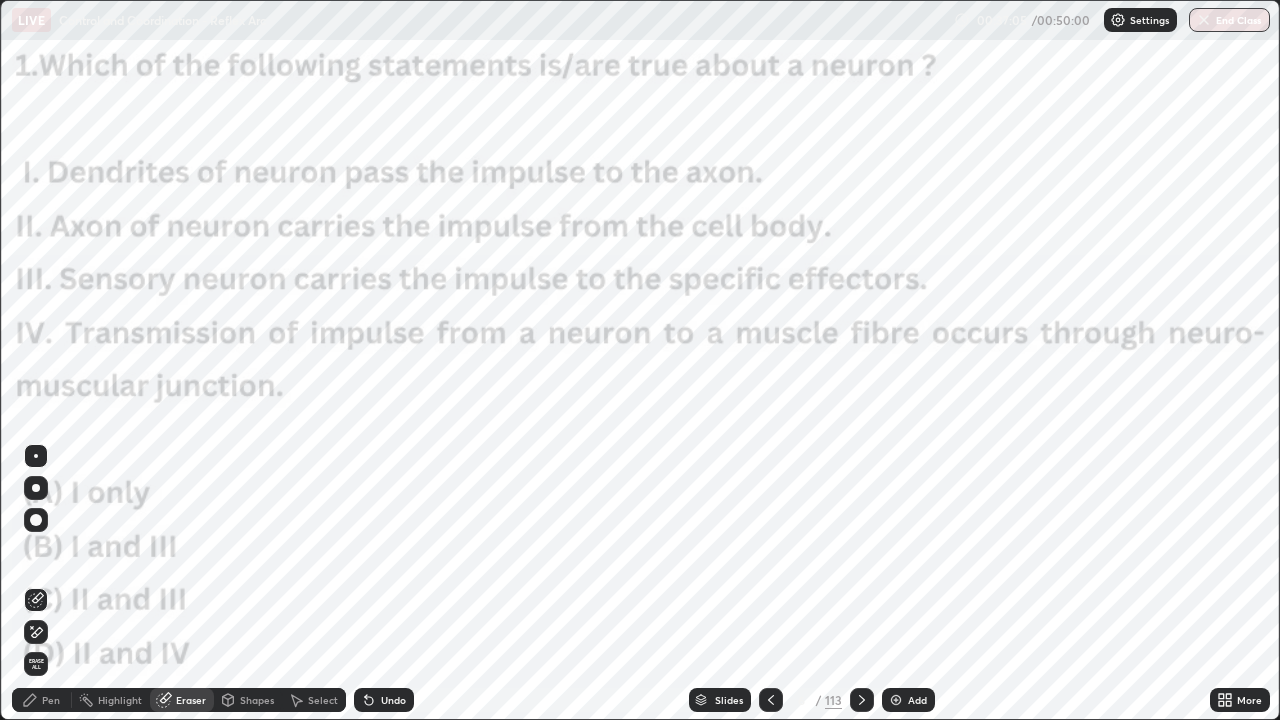 click on "Erase all" at bounding box center (36, 664) 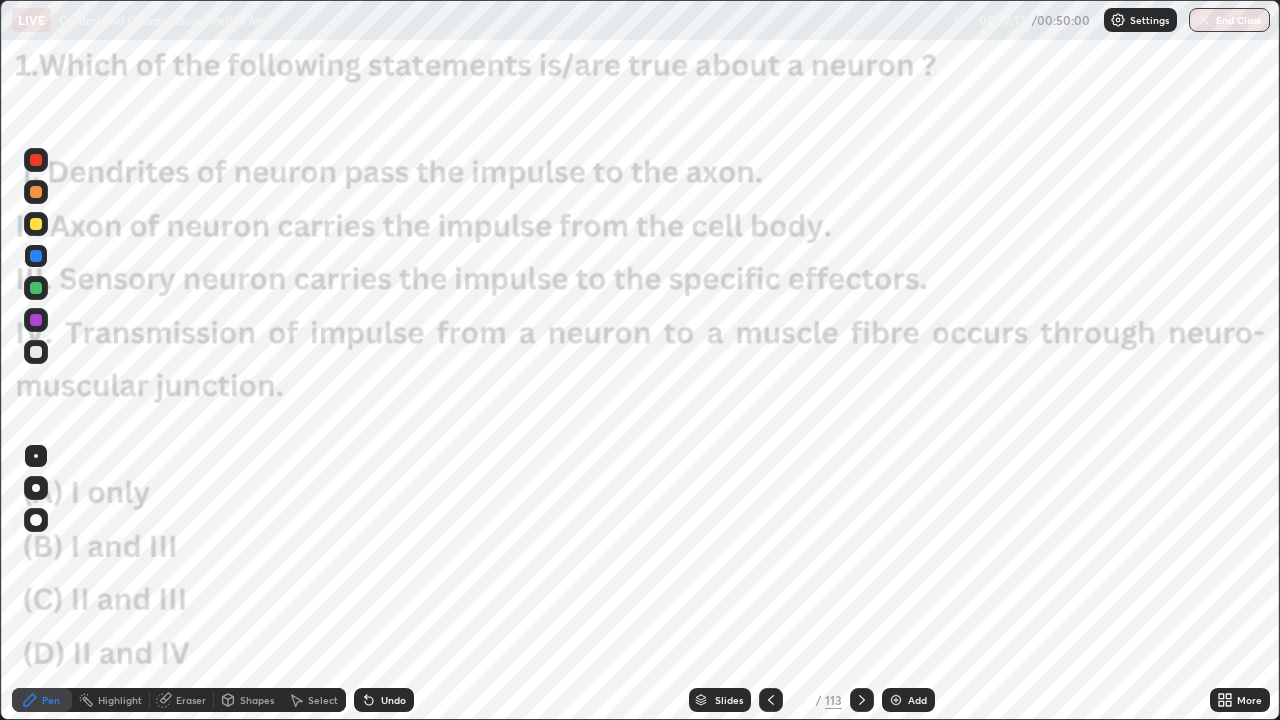 click at bounding box center [862, 700] 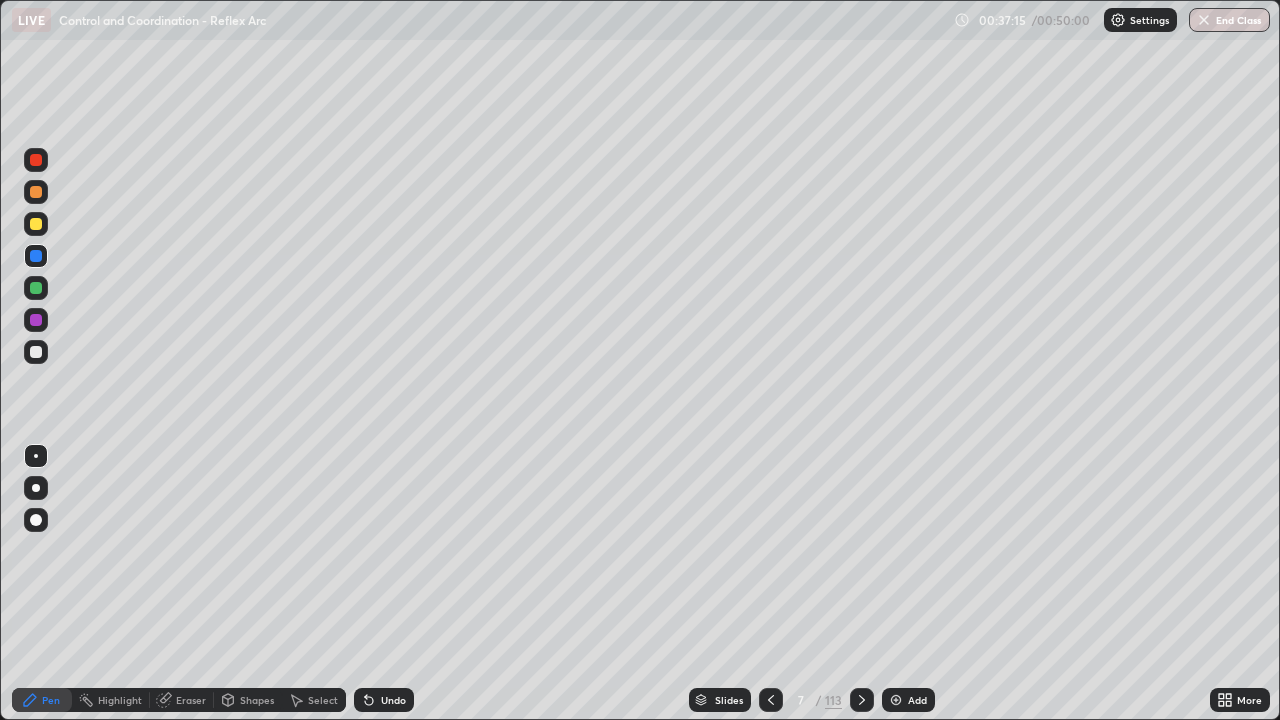 click 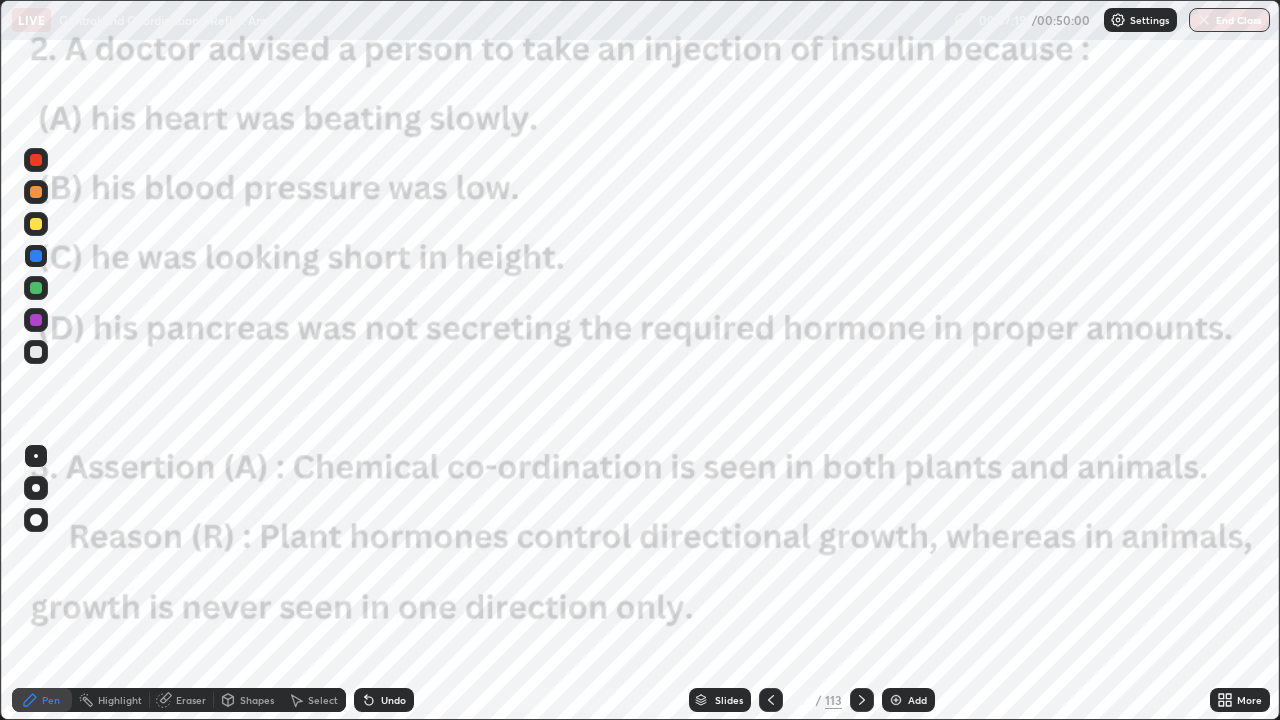 click at bounding box center [862, 700] 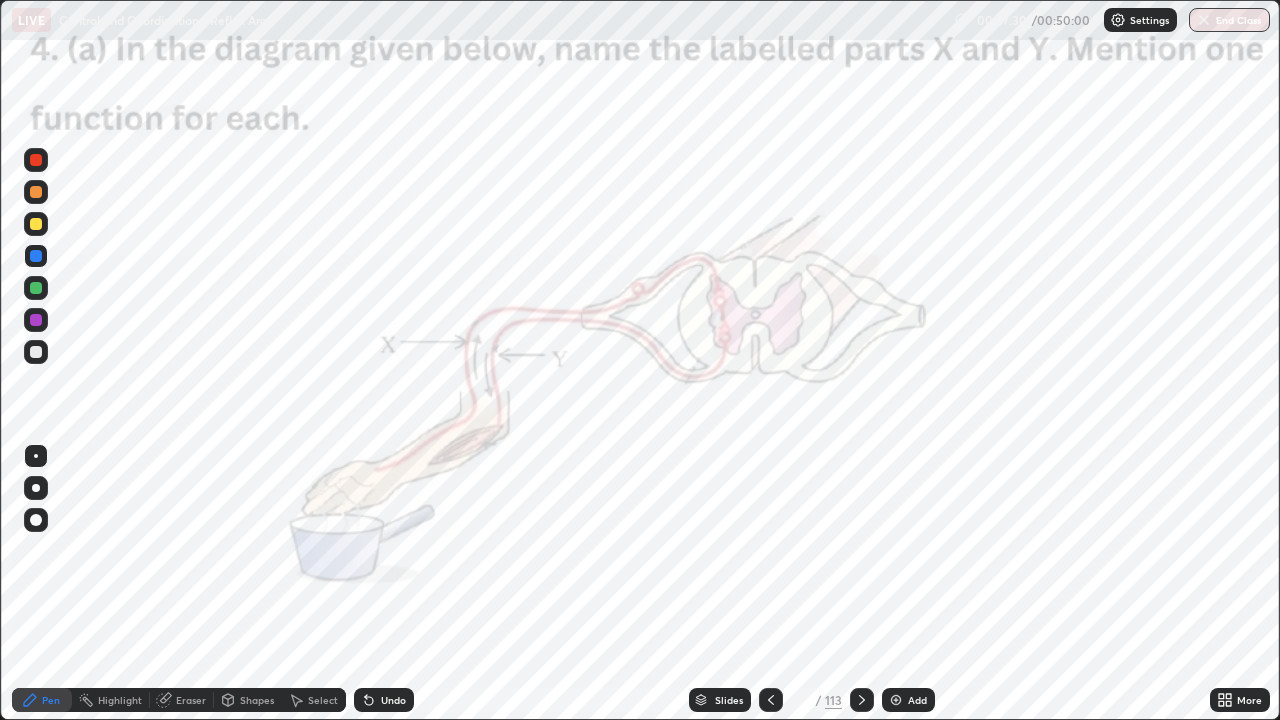 click at bounding box center (862, 700) 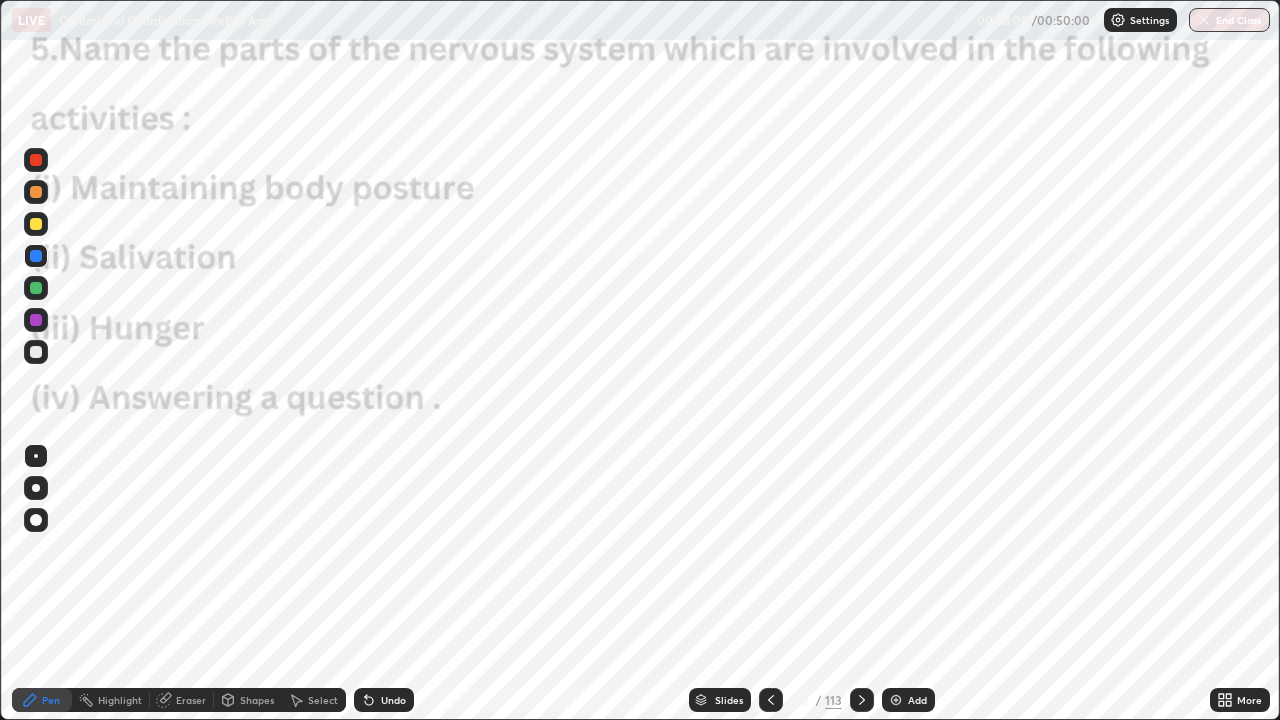 click 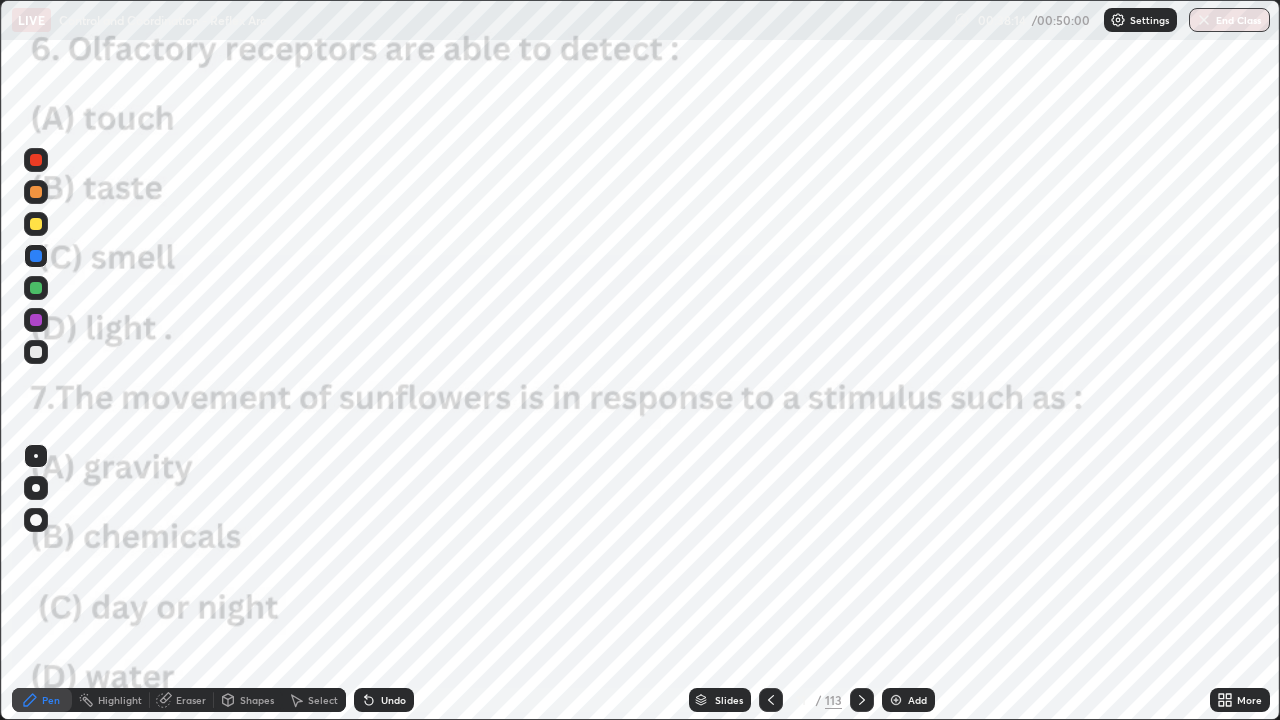 click 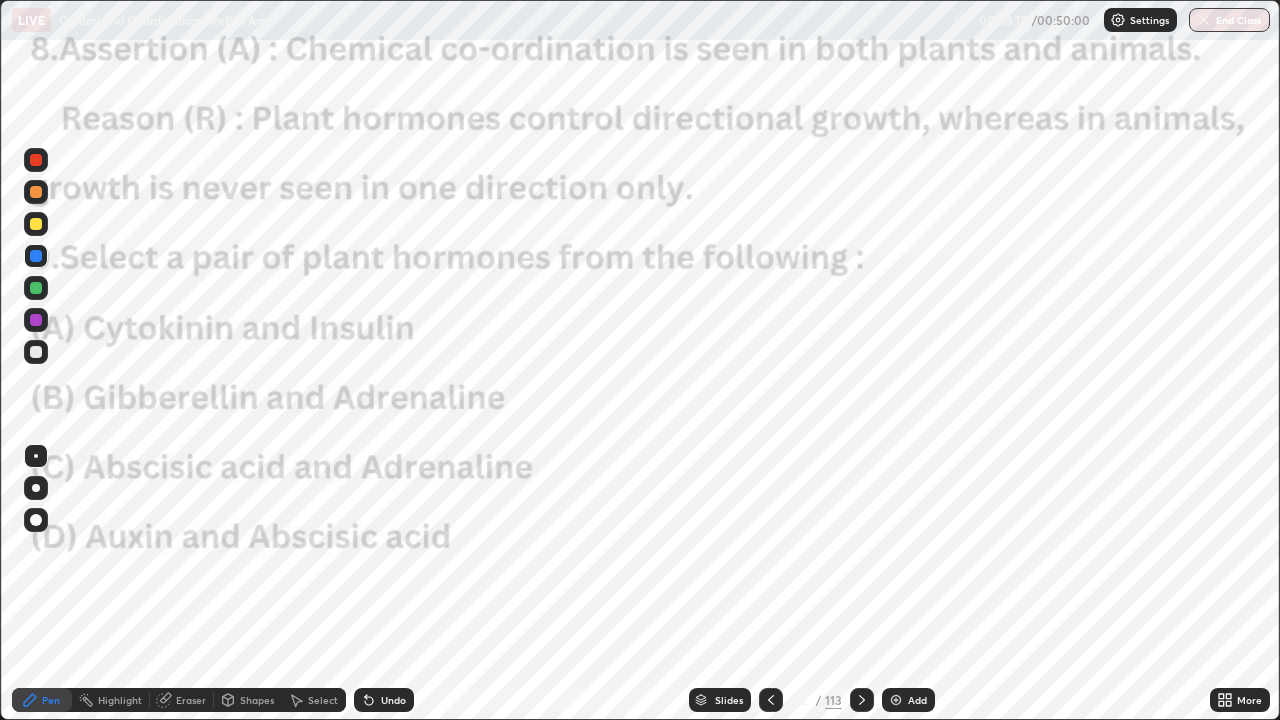 click 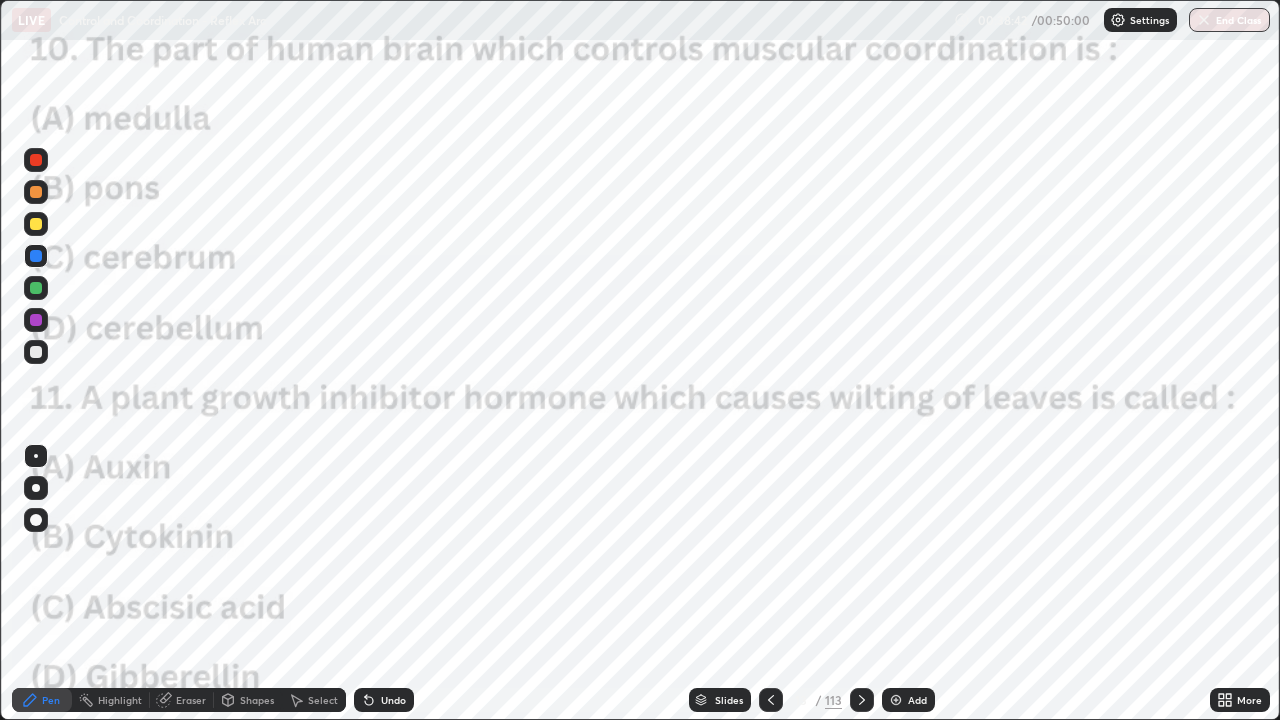 click at bounding box center [862, 700] 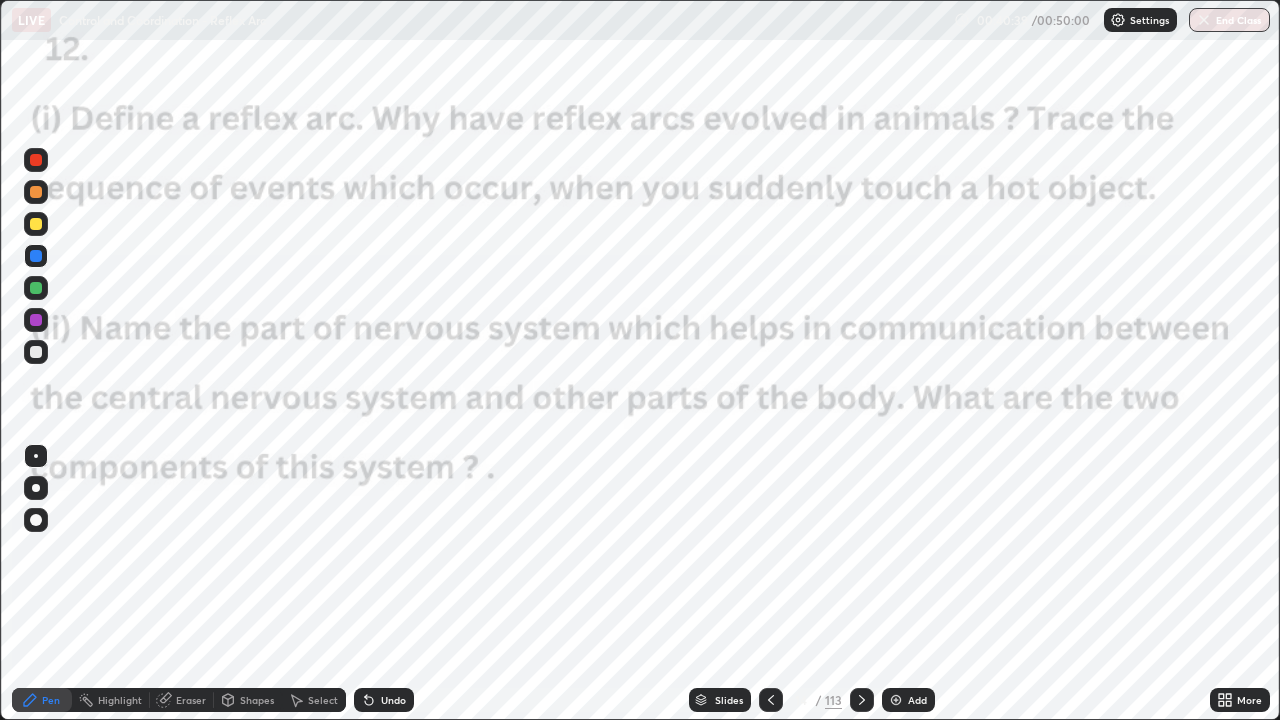 click at bounding box center [862, 700] 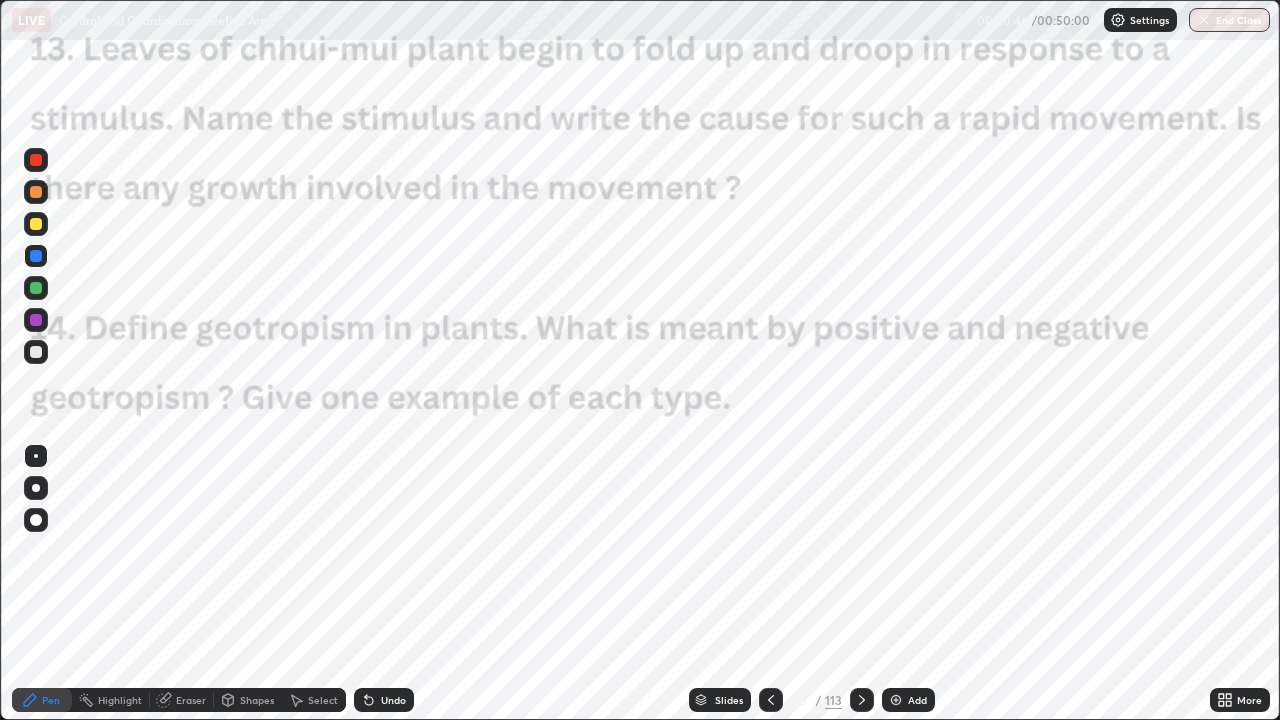 click 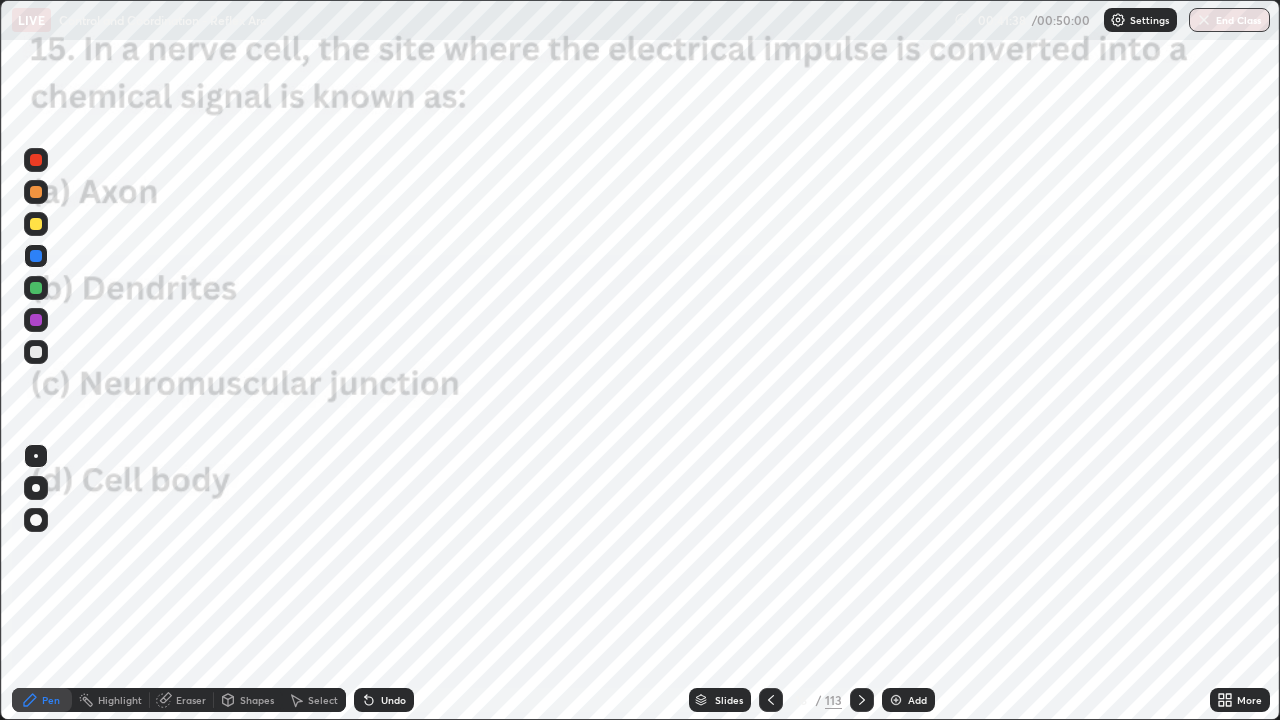 click 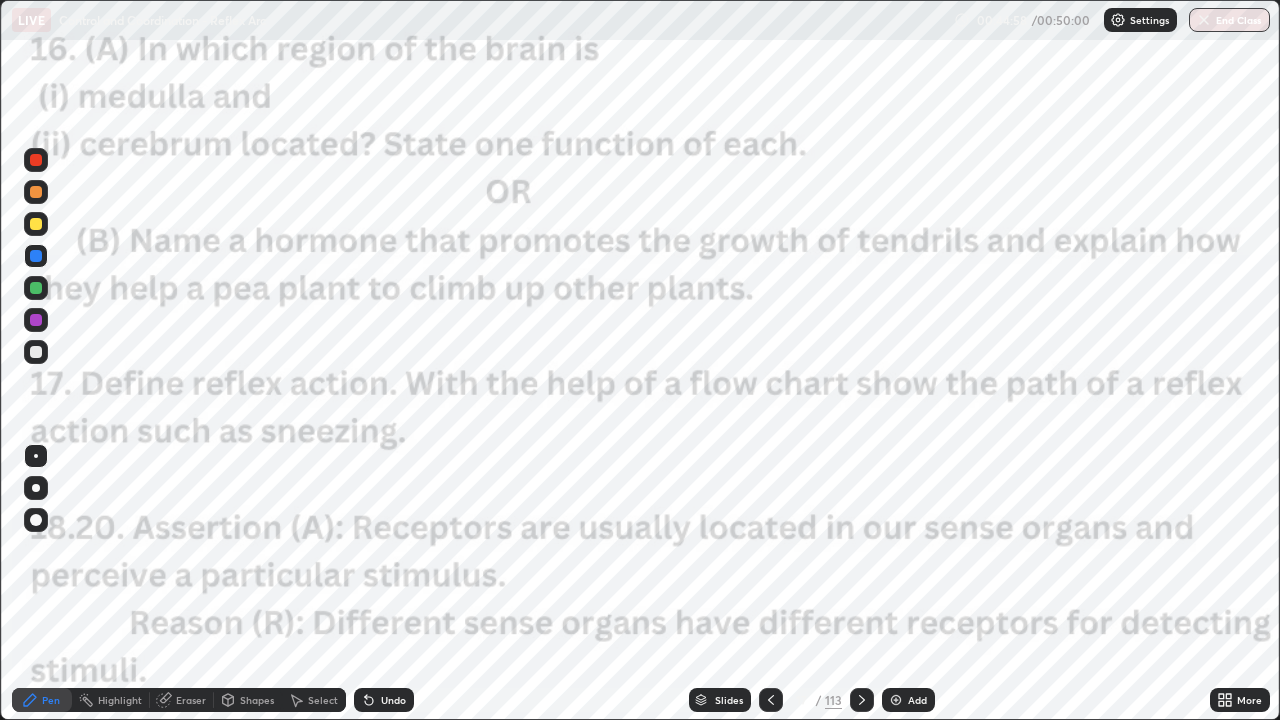 click on "Add" at bounding box center [917, 700] 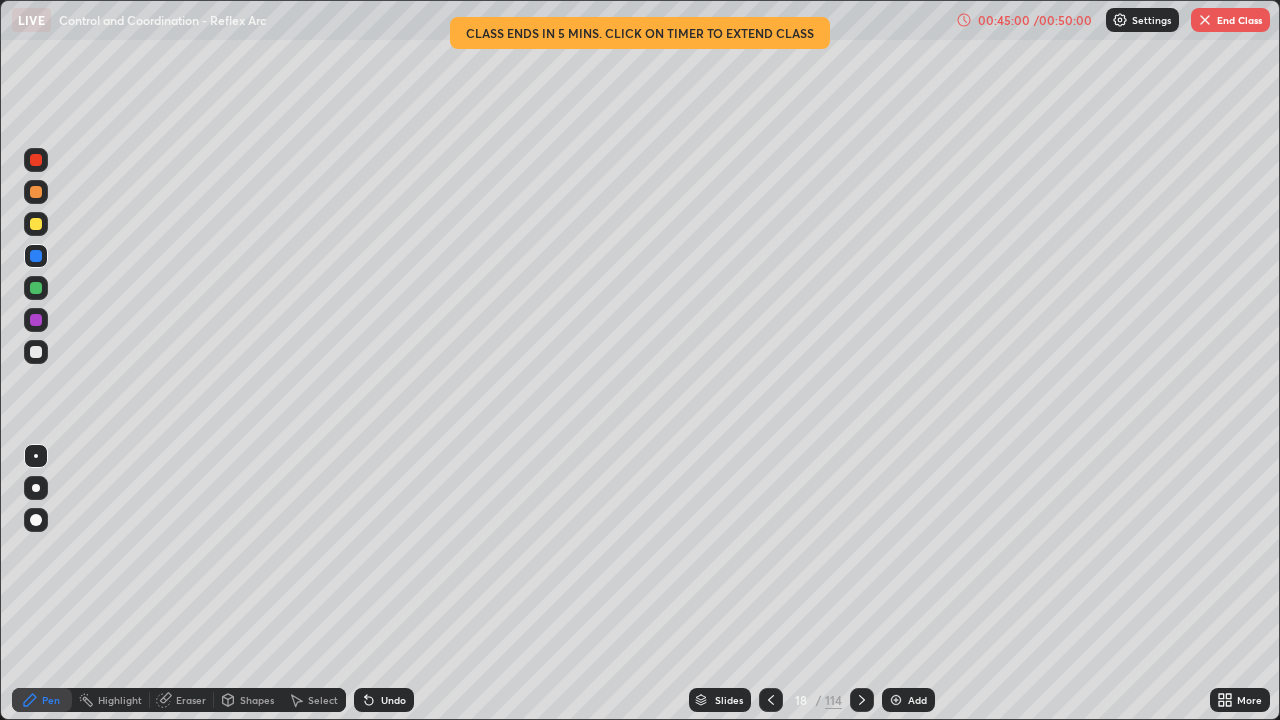 click at bounding box center [36, 352] 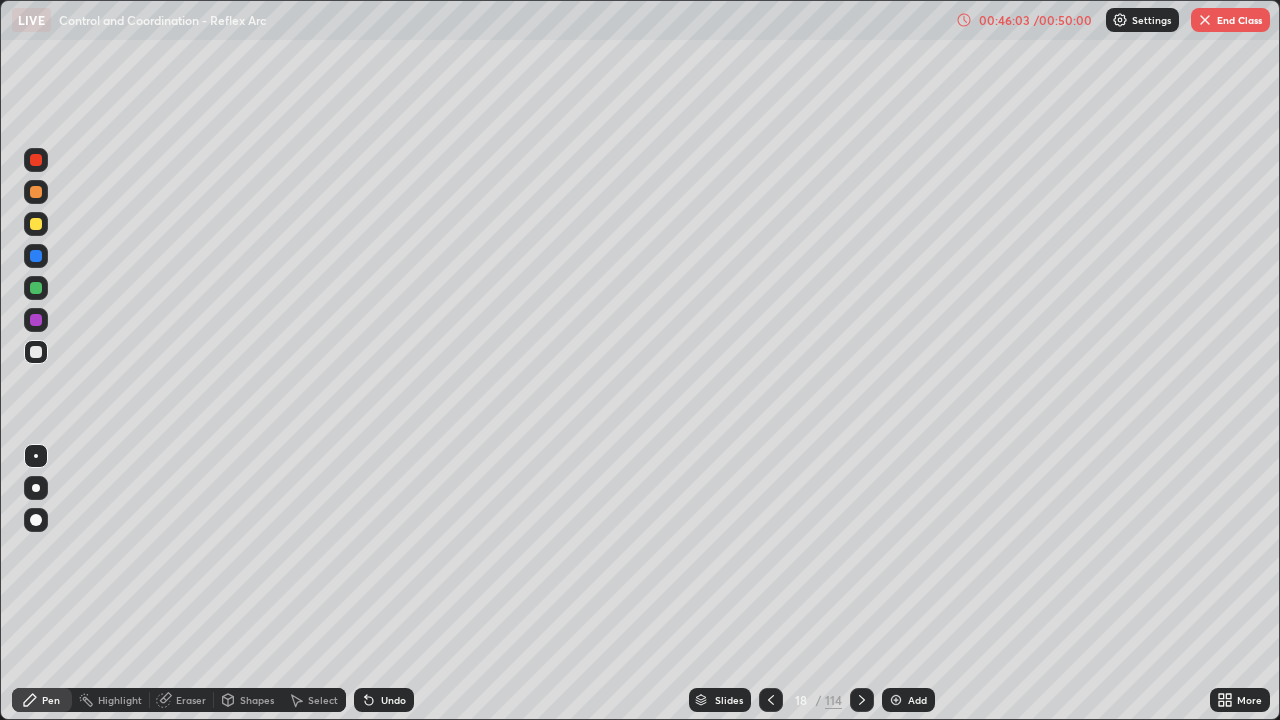 click on "Slides" at bounding box center (729, 700) 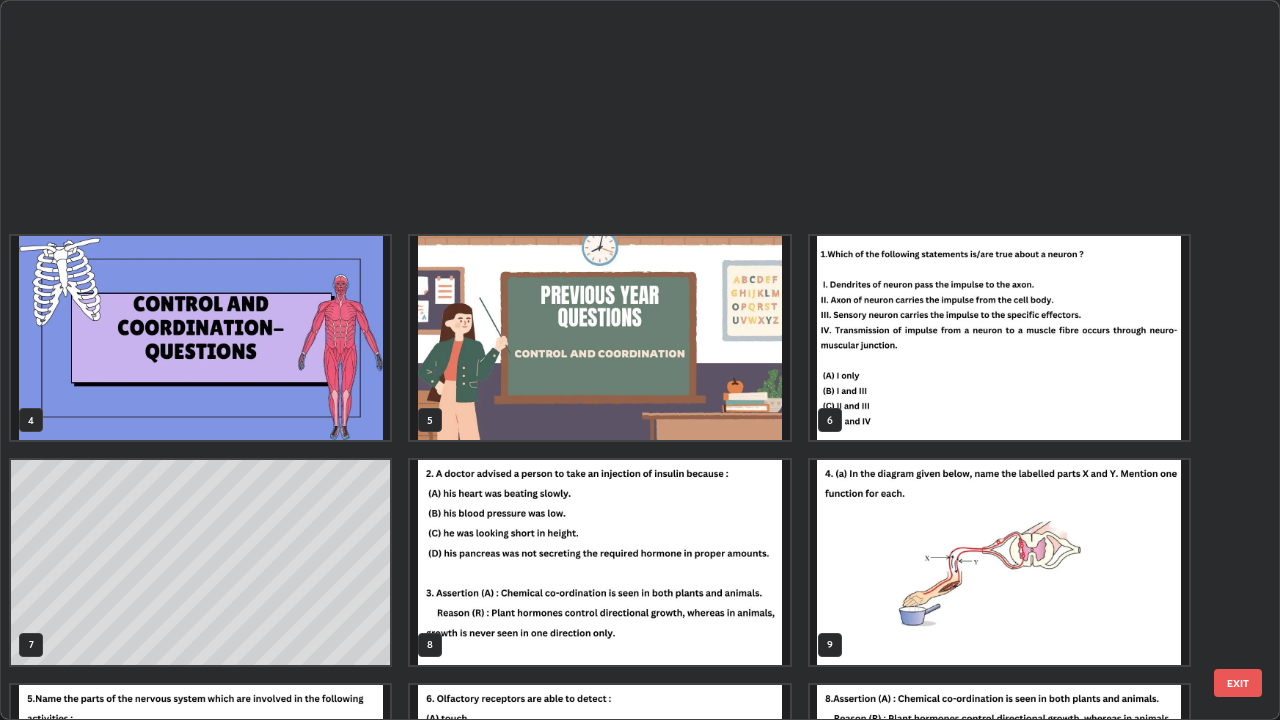 scroll, scrollTop: 629, scrollLeft: 0, axis: vertical 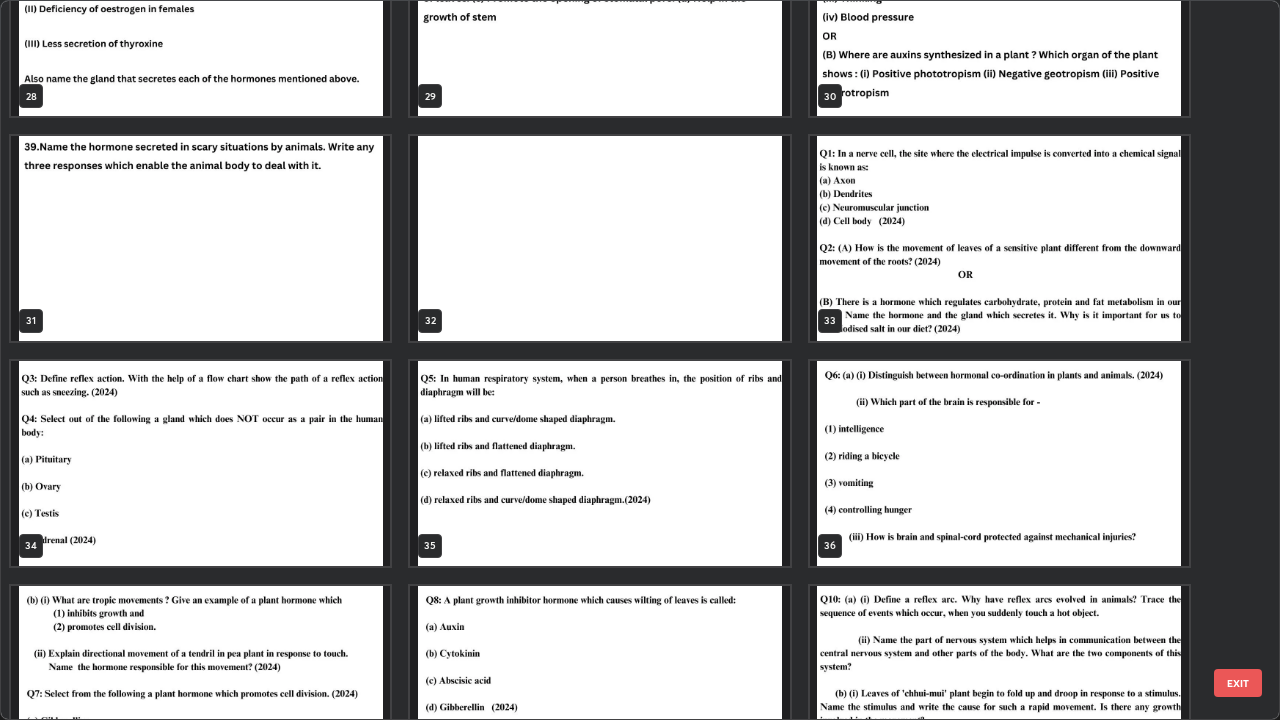 click at bounding box center [999, 463] 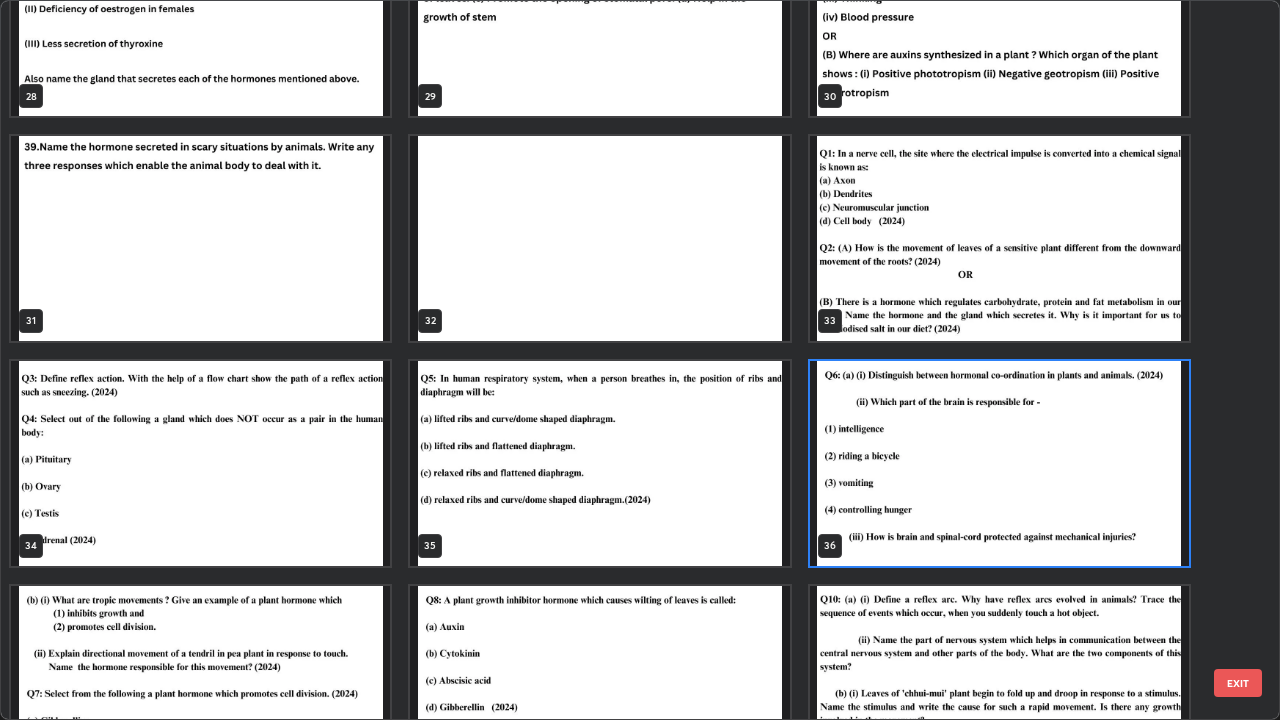 click at bounding box center (999, 463) 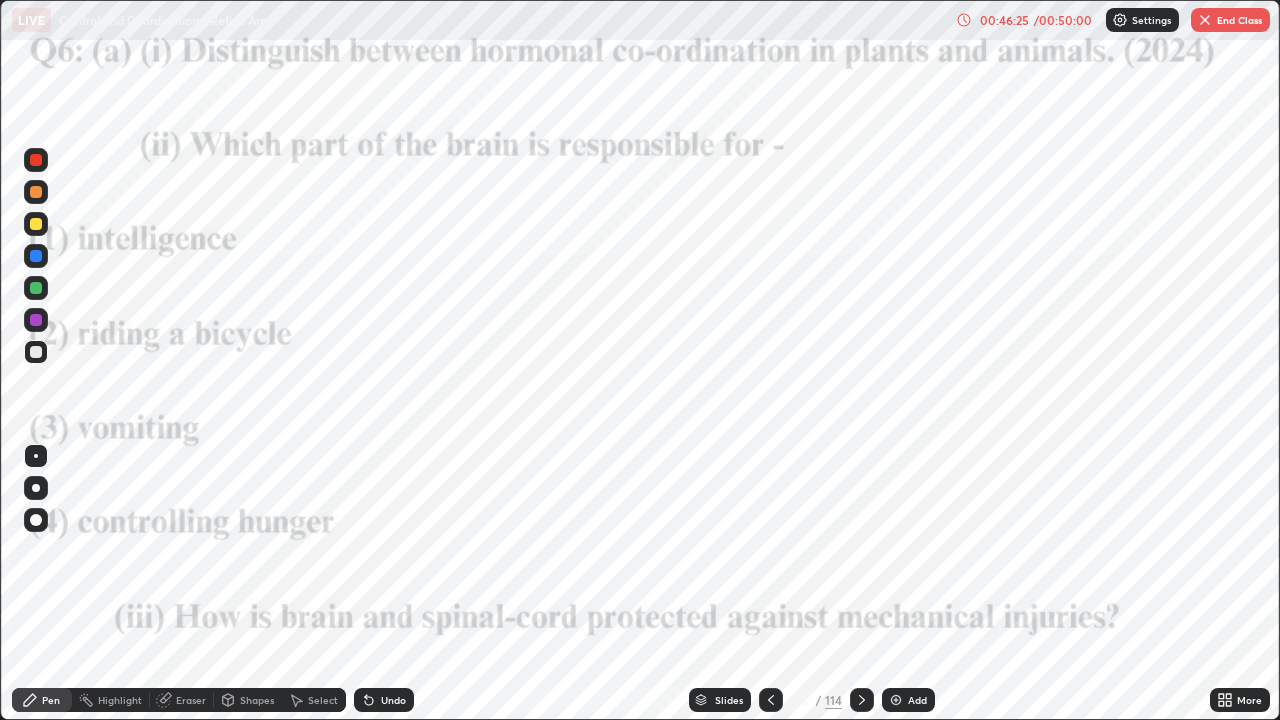 click on "End Class" at bounding box center [1230, 20] 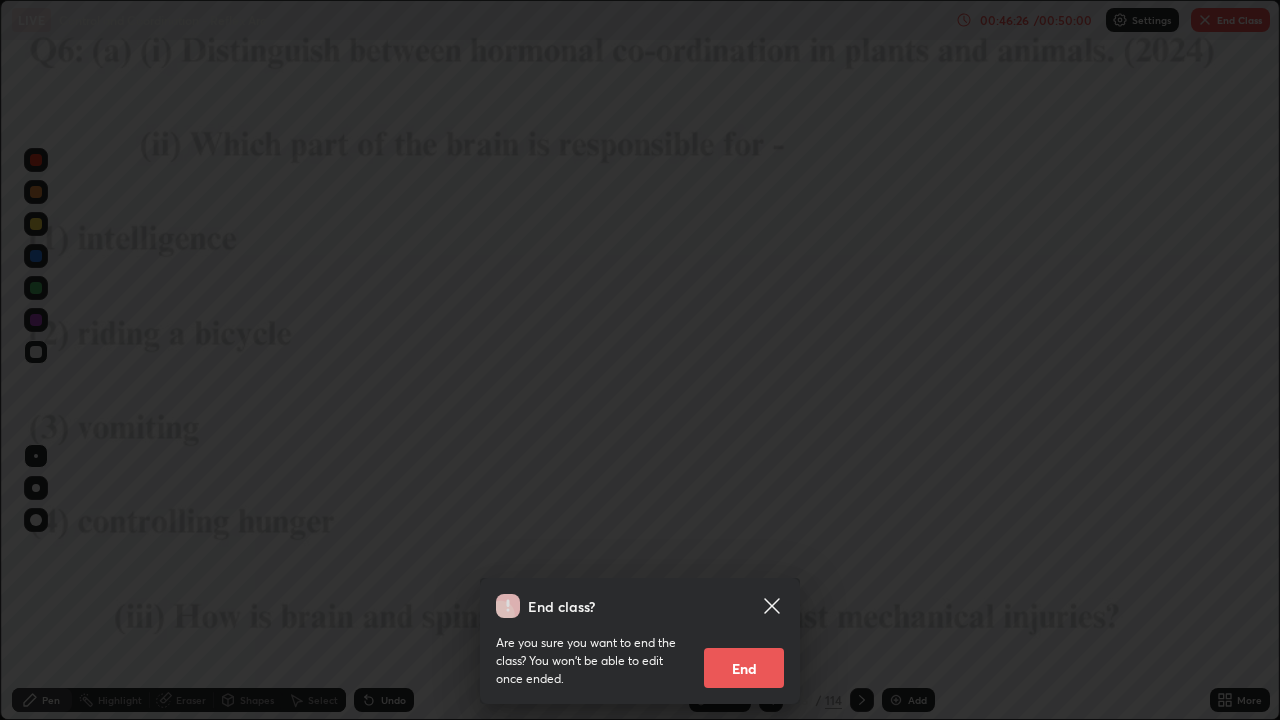 click on "End" at bounding box center [744, 668] 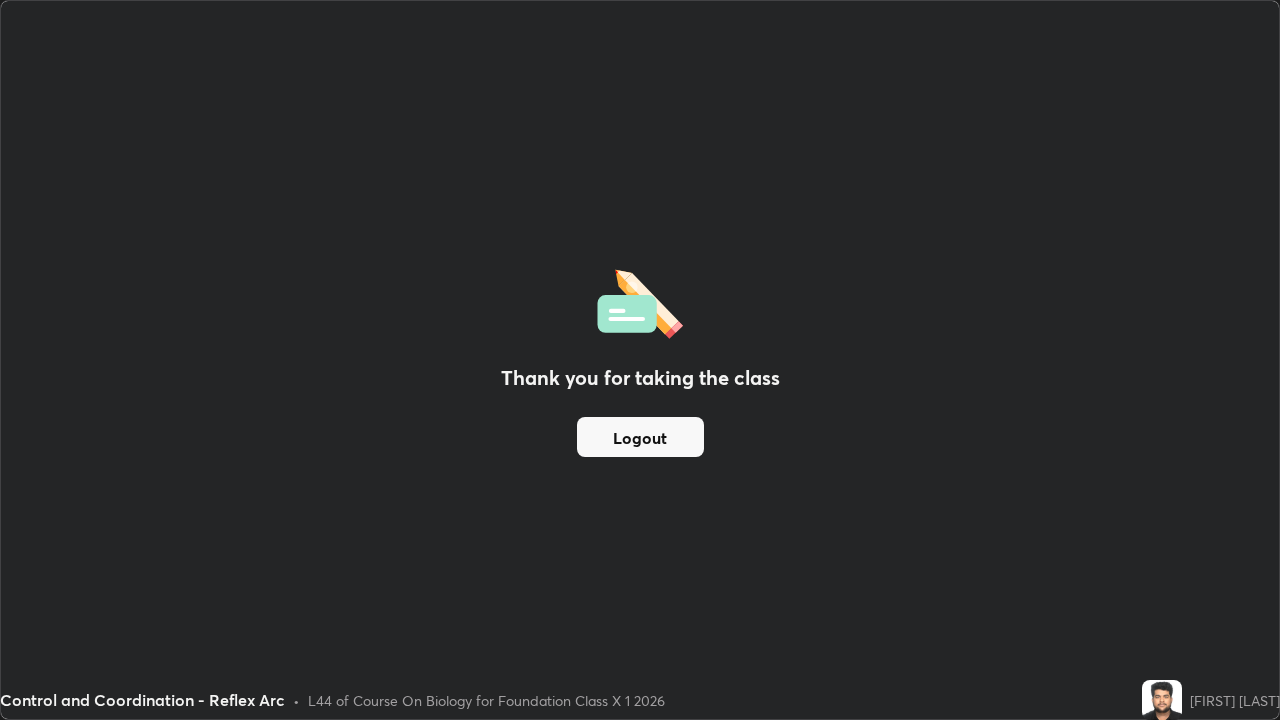 click on "Logout" at bounding box center (640, 437) 